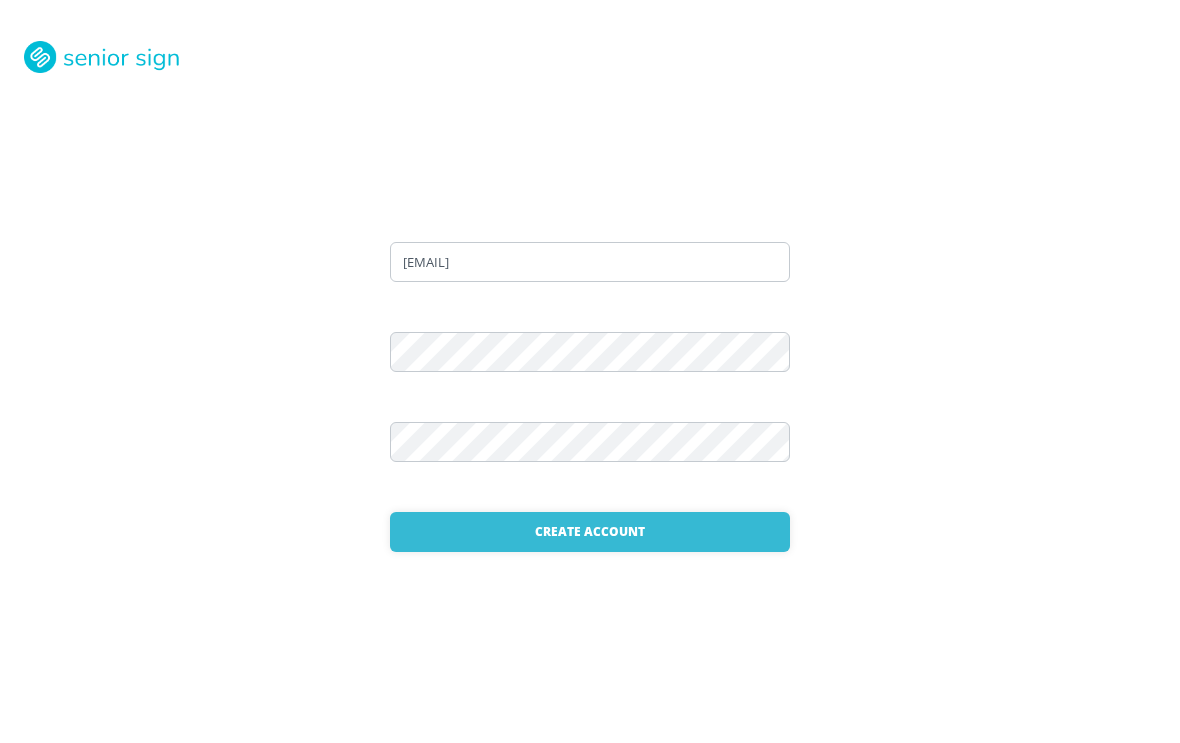 scroll, scrollTop: 0, scrollLeft: 0, axis: both 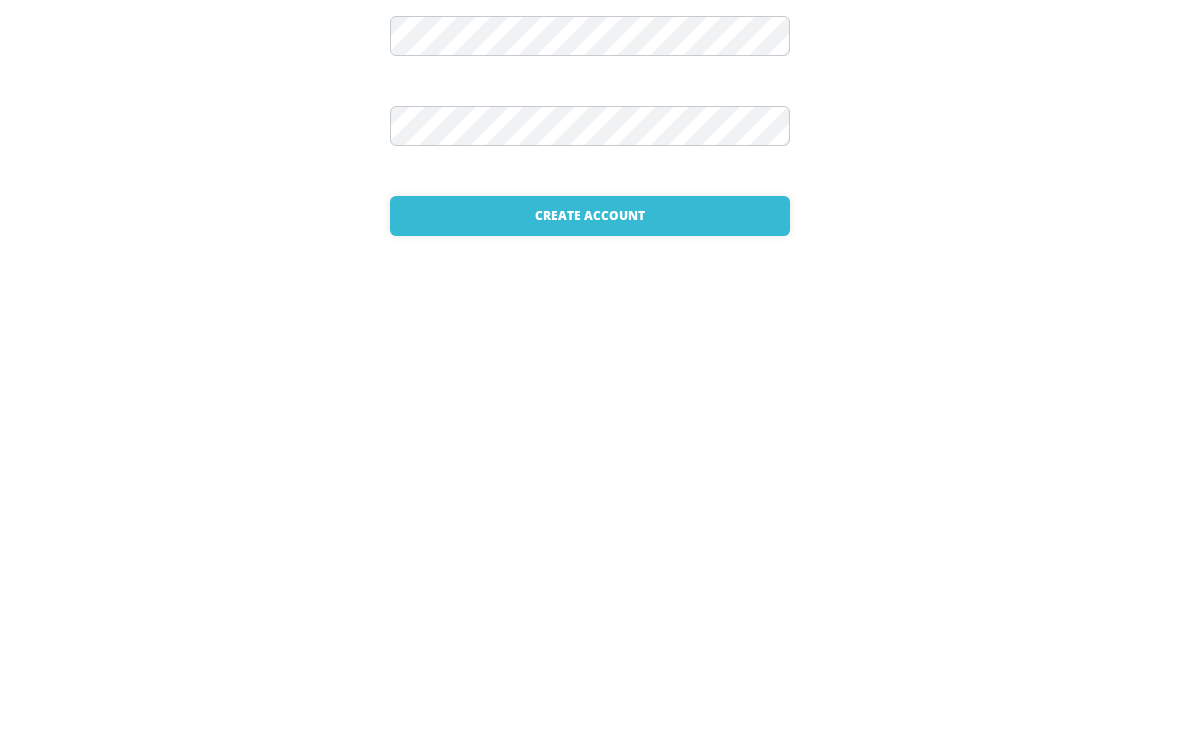 click on "Create Account" at bounding box center (590, 532) 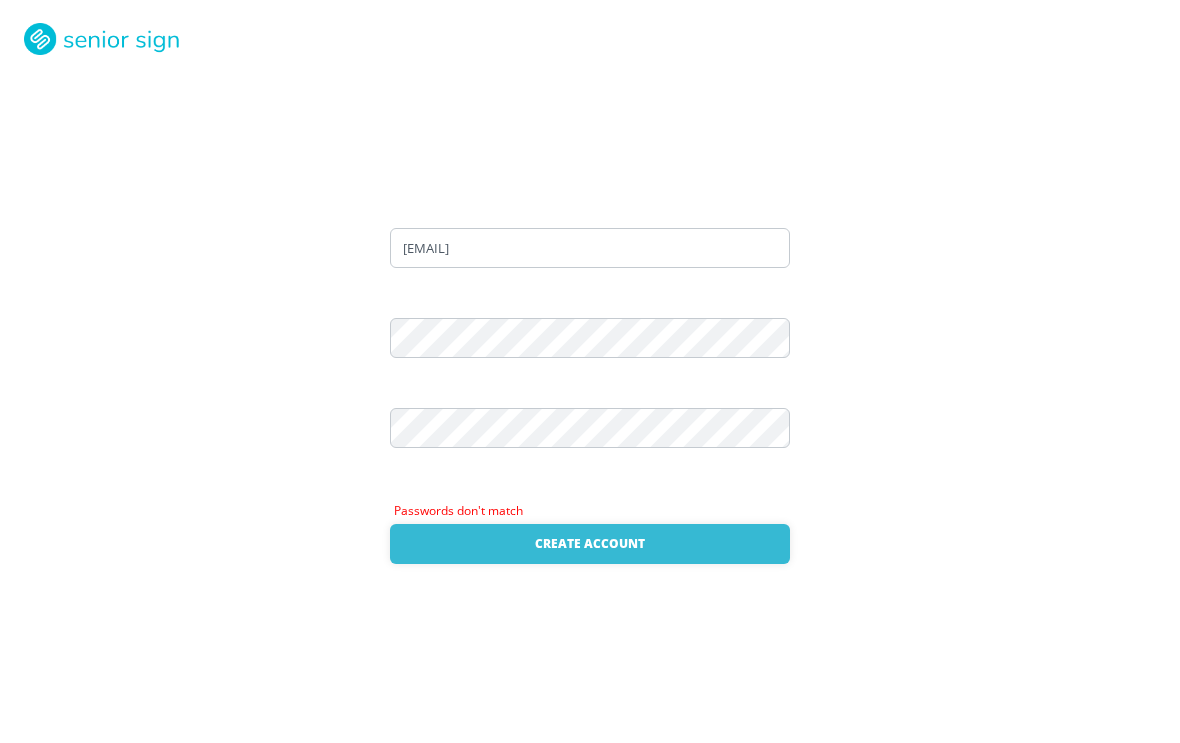 click on "Create Account" at bounding box center (590, 545) 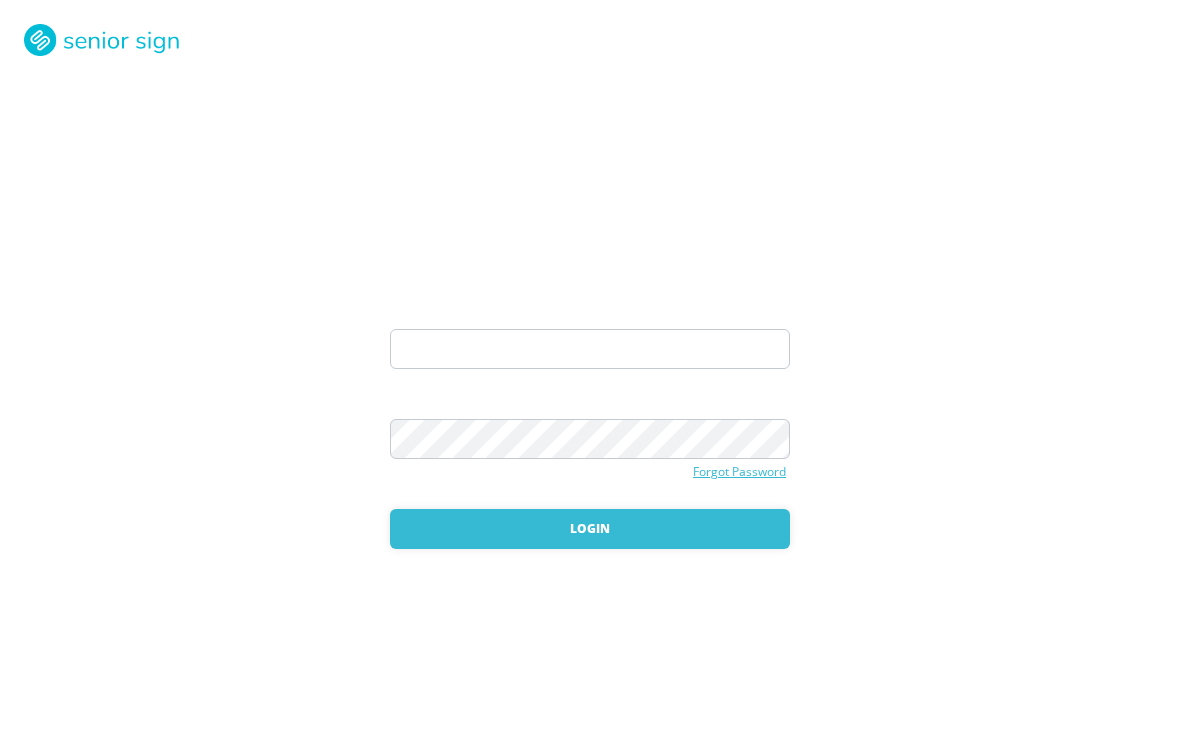 scroll, scrollTop: 0, scrollLeft: 0, axis: both 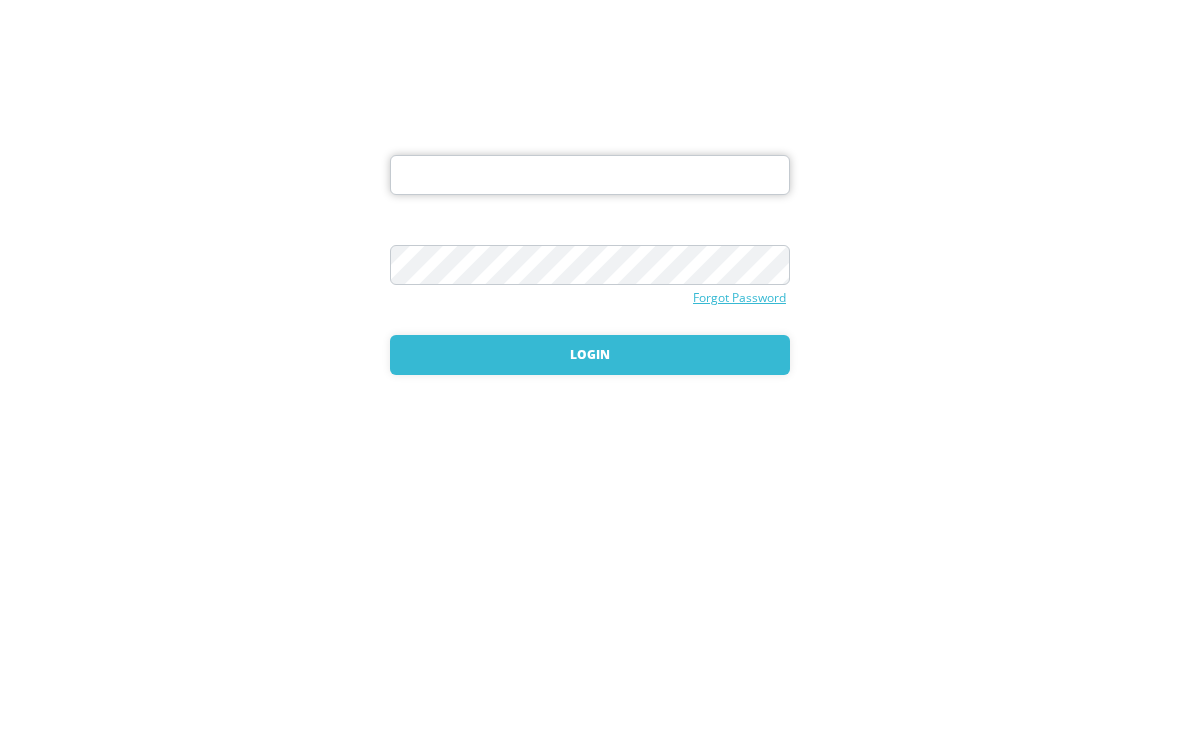 click at bounding box center (590, 349) 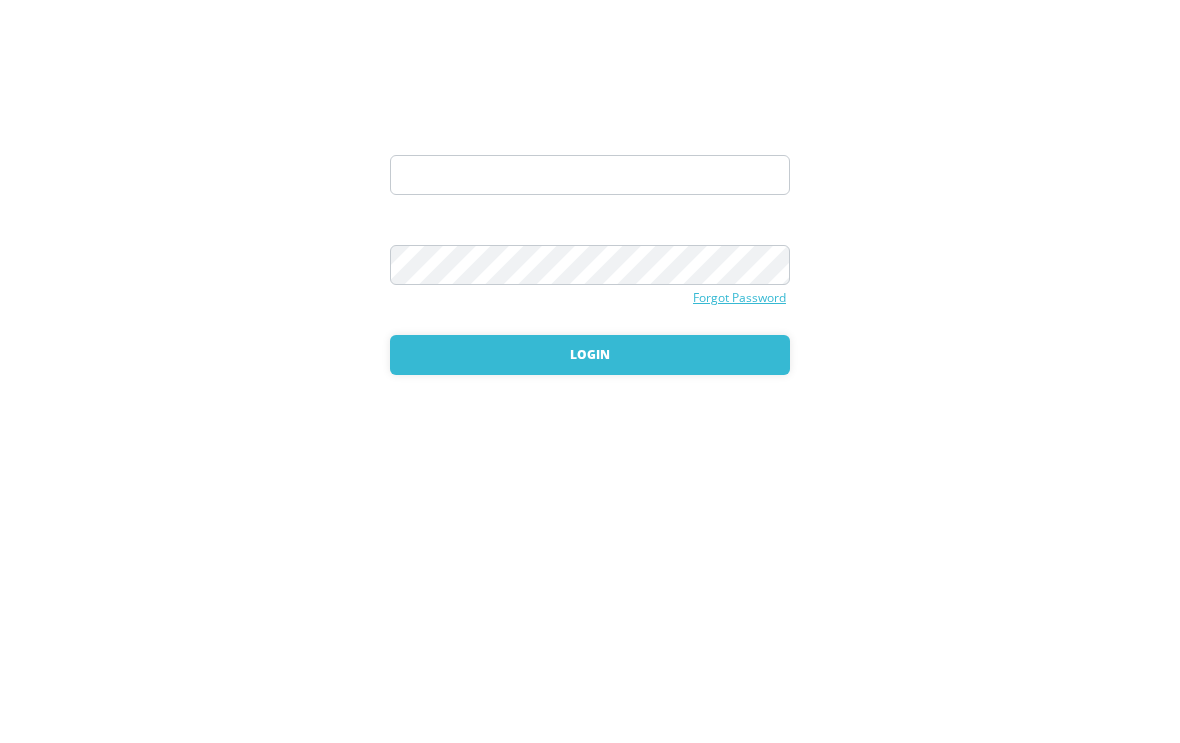 click on "LOGIN Welcome back! It's good to see you again. Email Address Password Forgot Password Login" at bounding box center (590, 371) 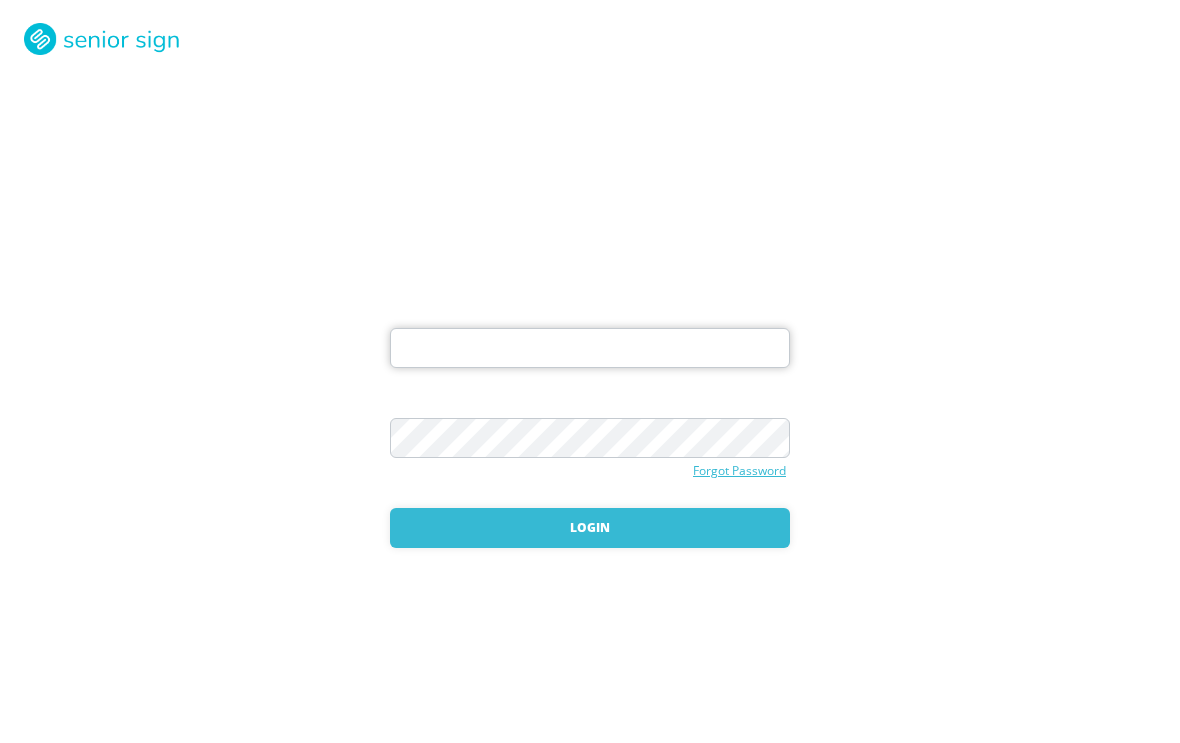 click at bounding box center [590, 349] 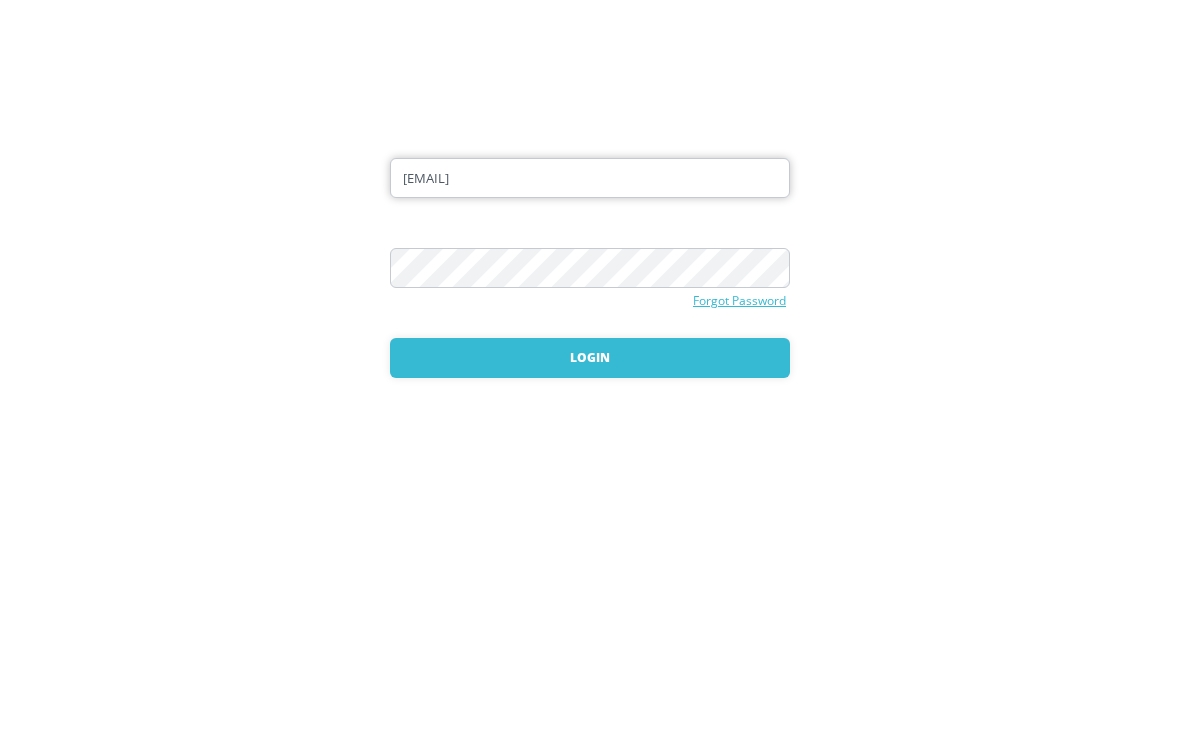 type on "[EMAIL]" 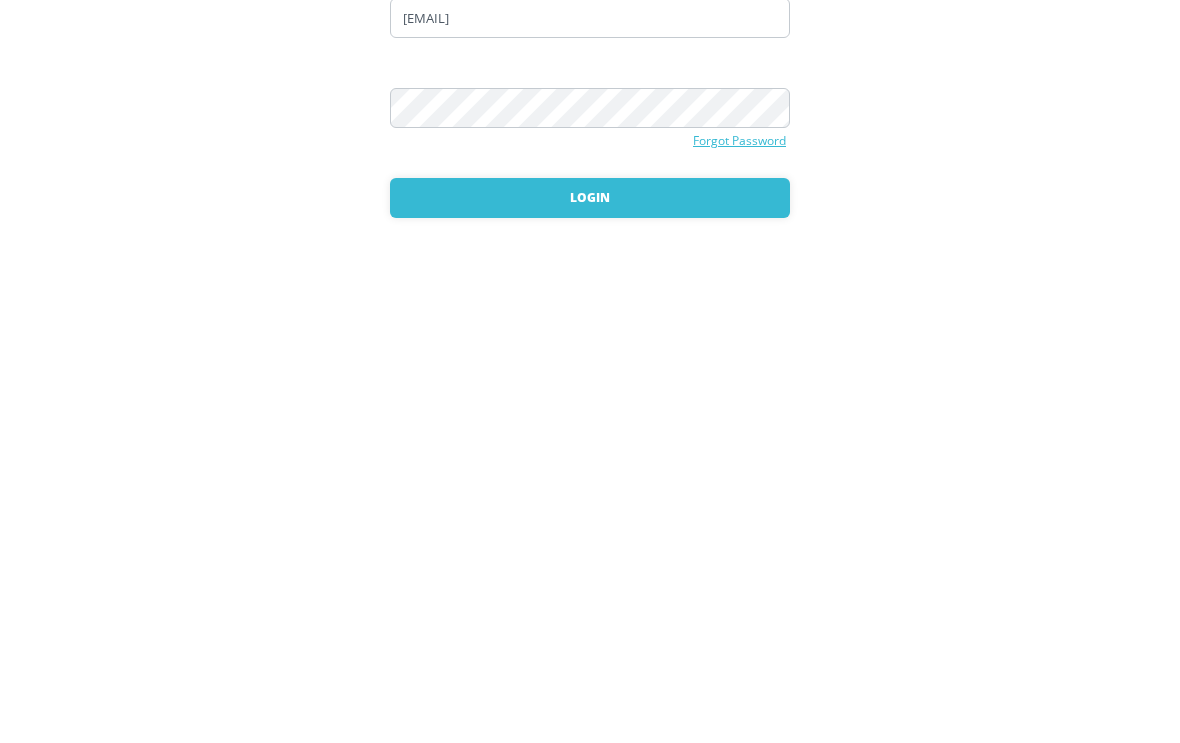 click on "Login" at bounding box center [590, 529] 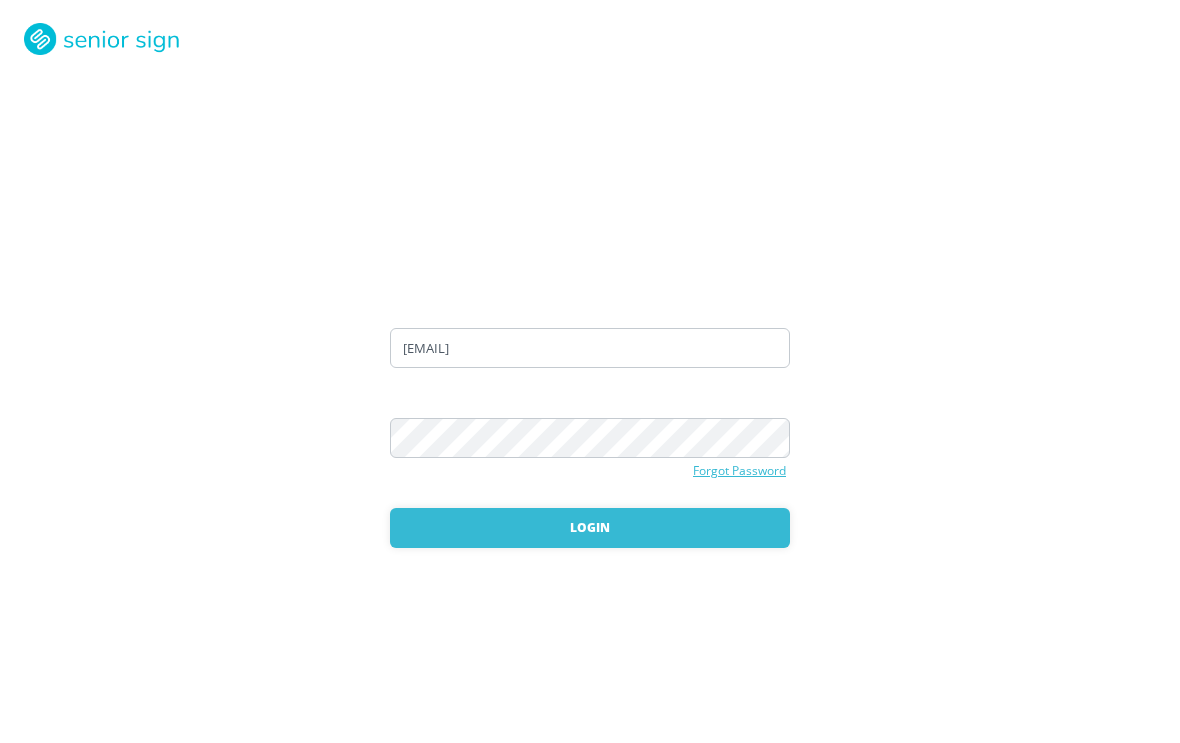 scroll, scrollTop: 0, scrollLeft: 0, axis: both 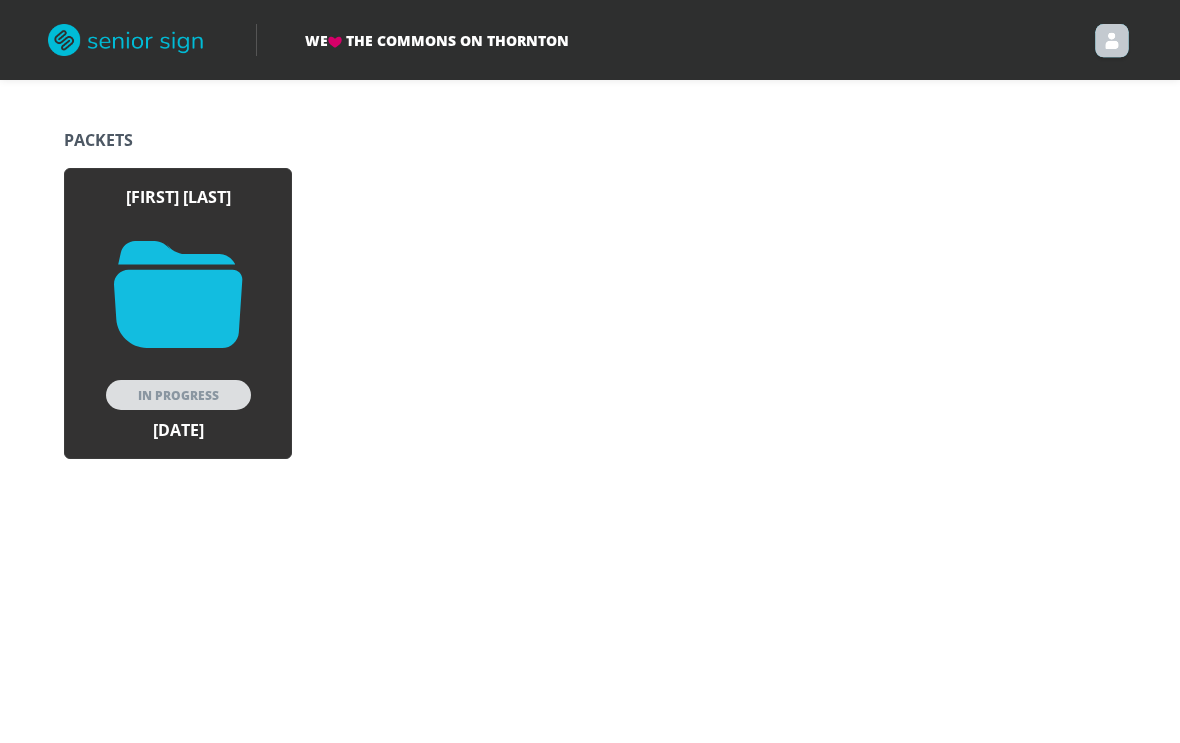 click at bounding box center (178, 294) 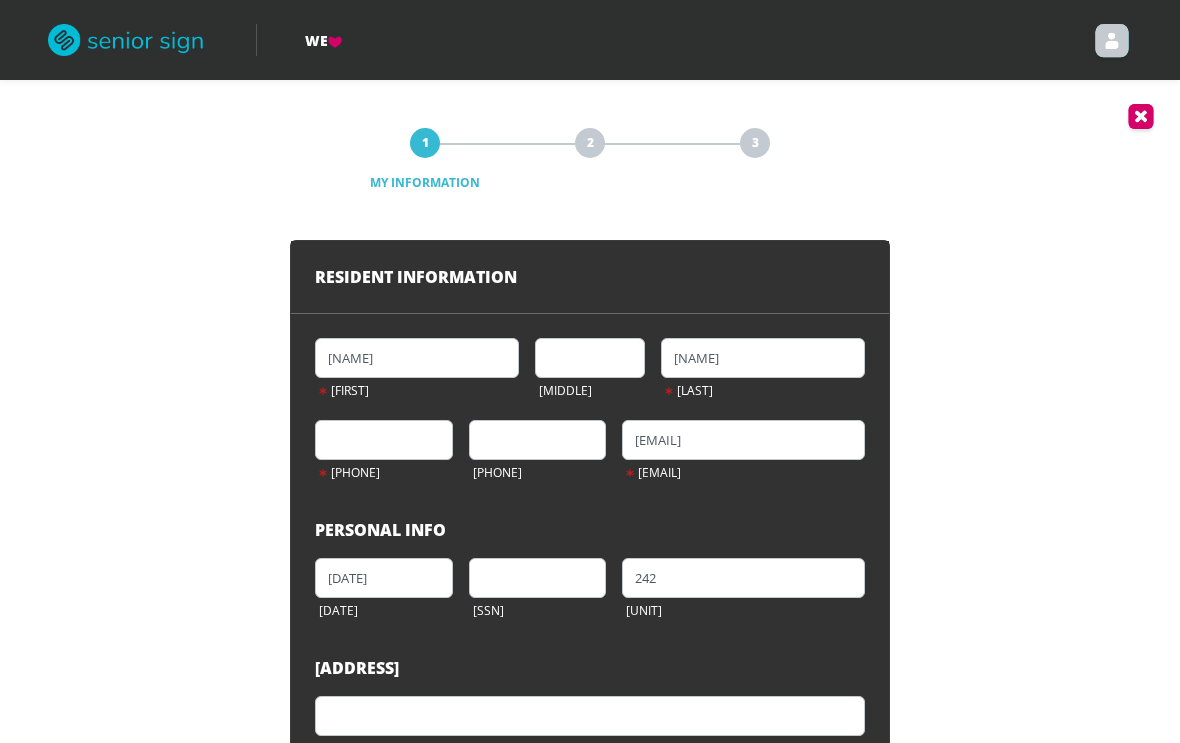 scroll, scrollTop: 0, scrollLeft: 0, axis: both 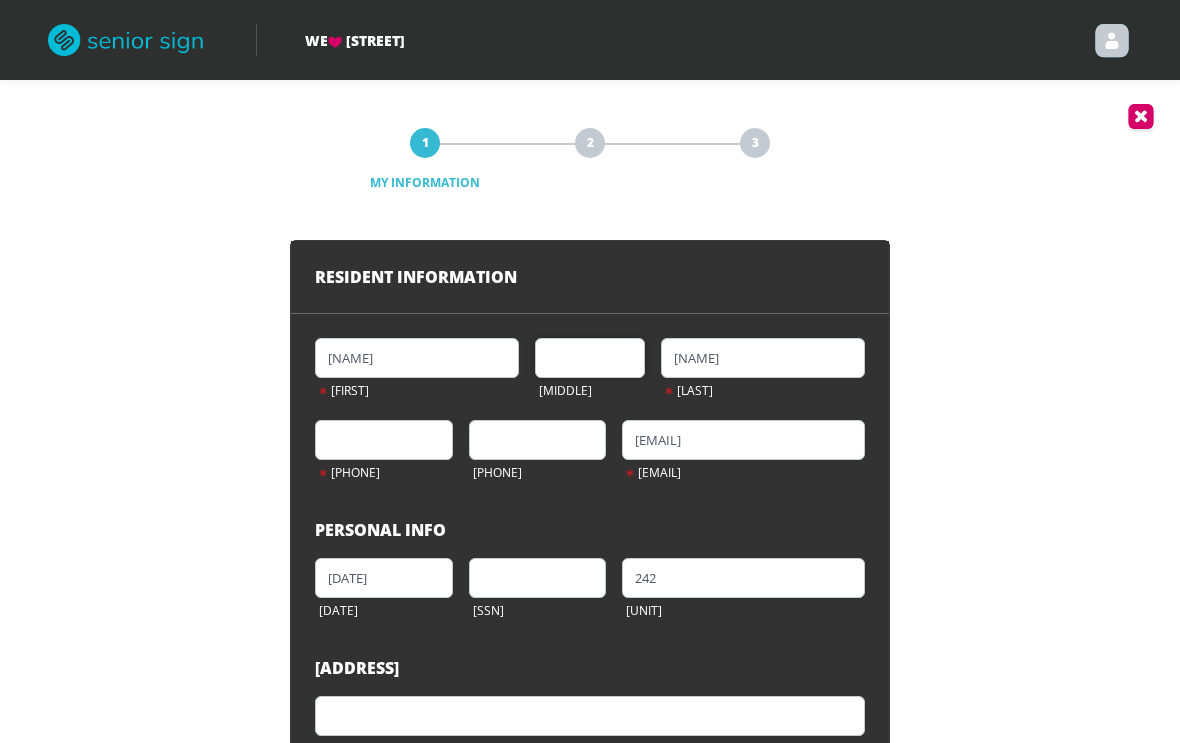 click at bounding box center (590, 358) 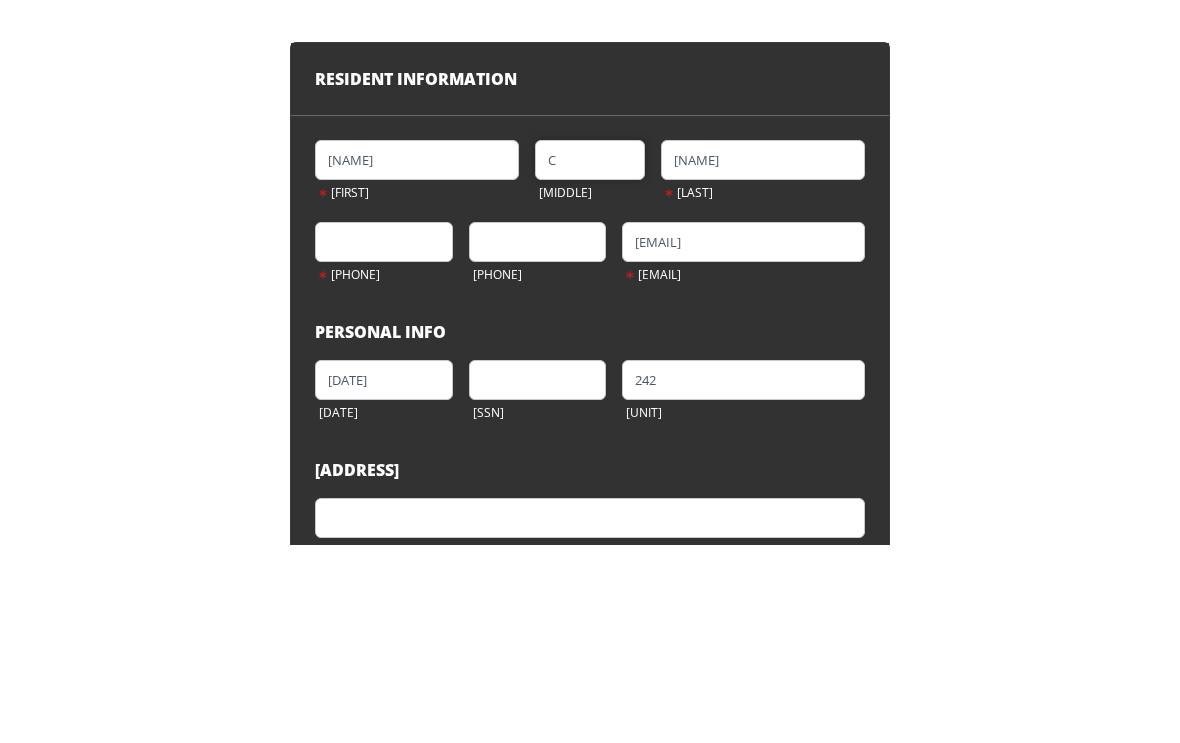 type on "C" 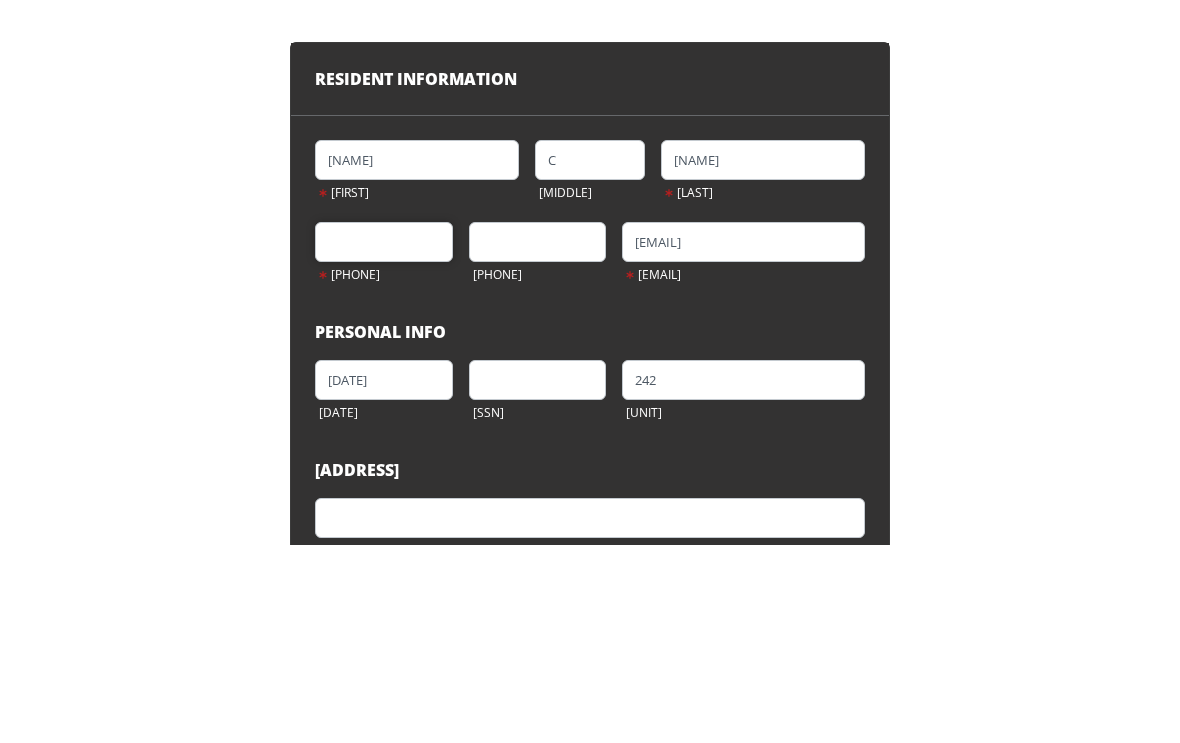 click at bounding box center (384, 440) 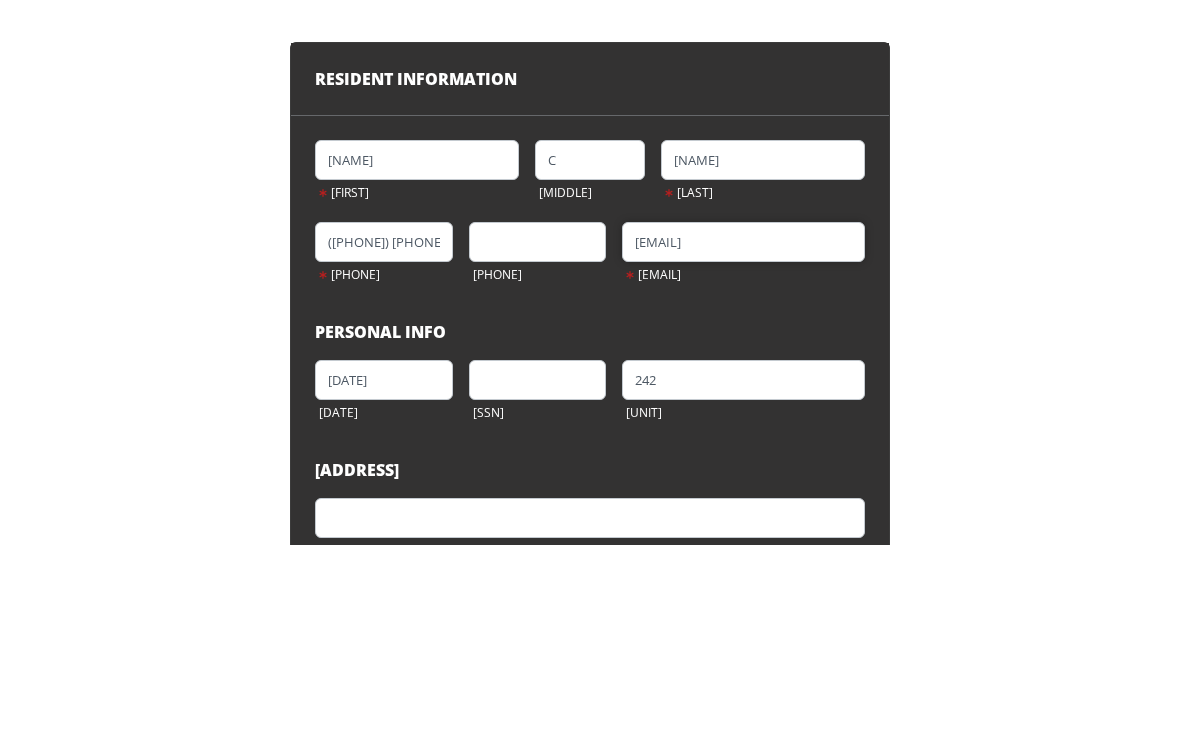 click on "[EMAIL]" at bounding box center [743, 440] 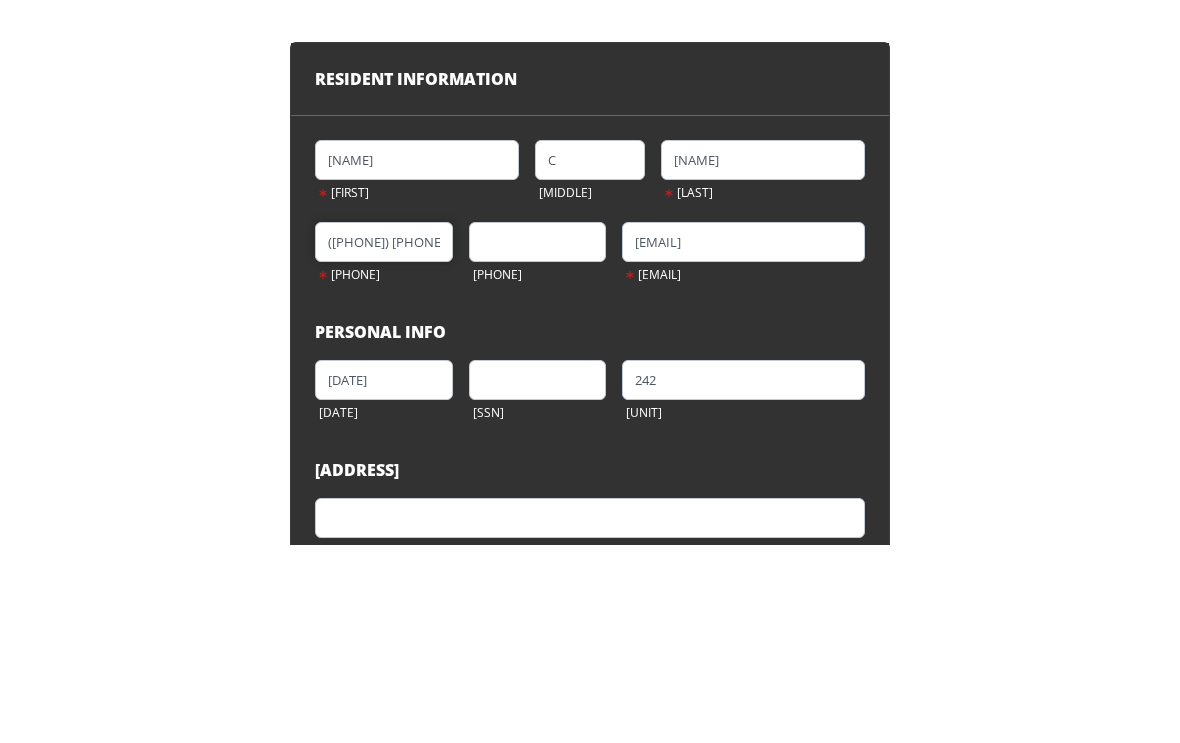 click on "(209) 478-7328" at bounding box center (384, 440) 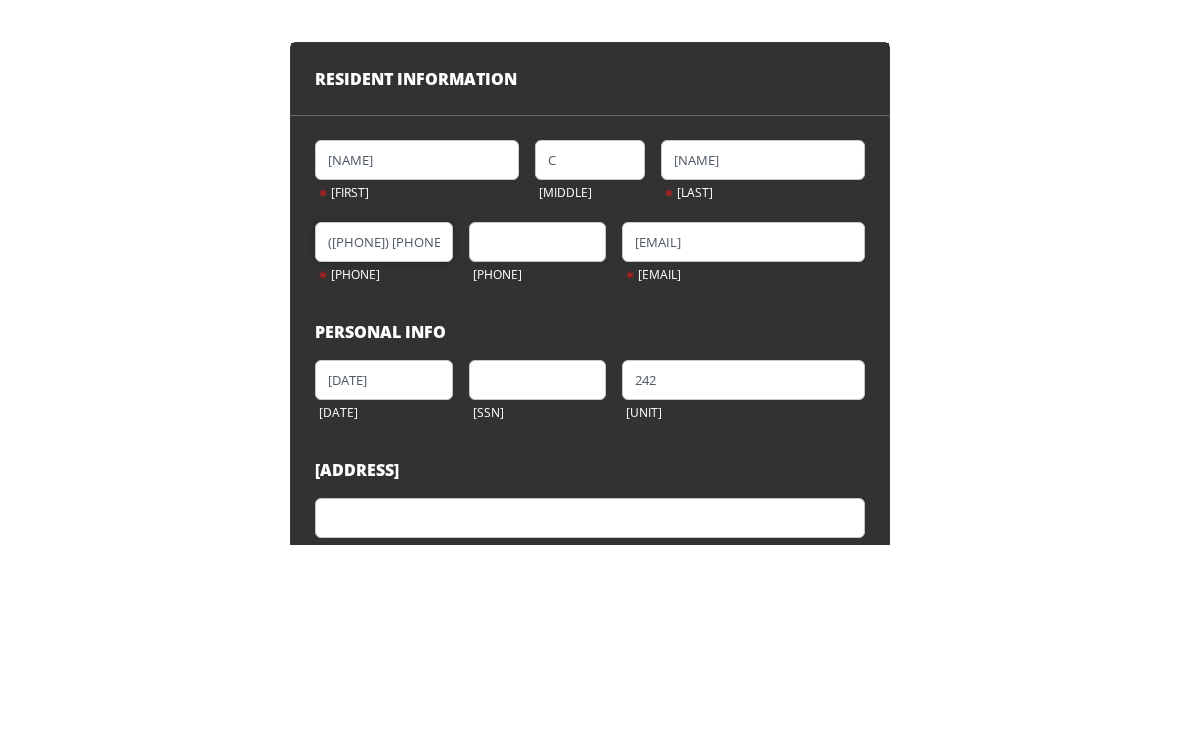 type on "(2__) ___-____" 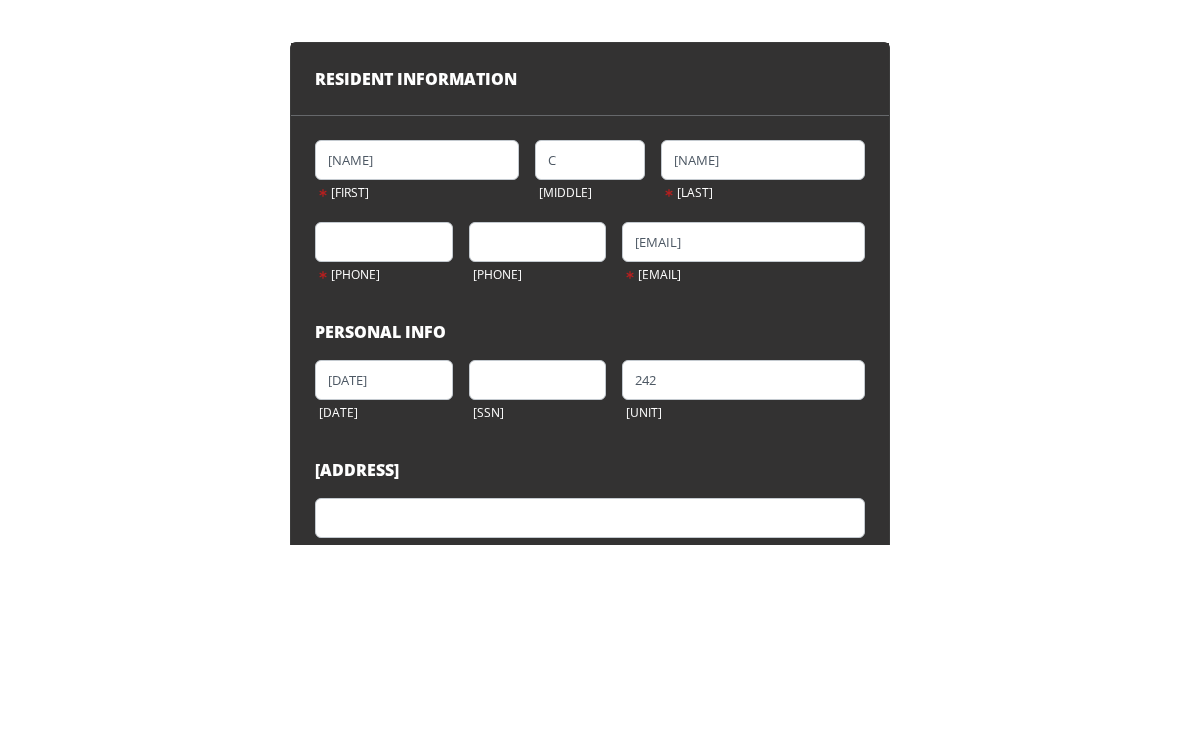 scroll, scrollTop: 198, scrollLeft: 0, axis: vertical 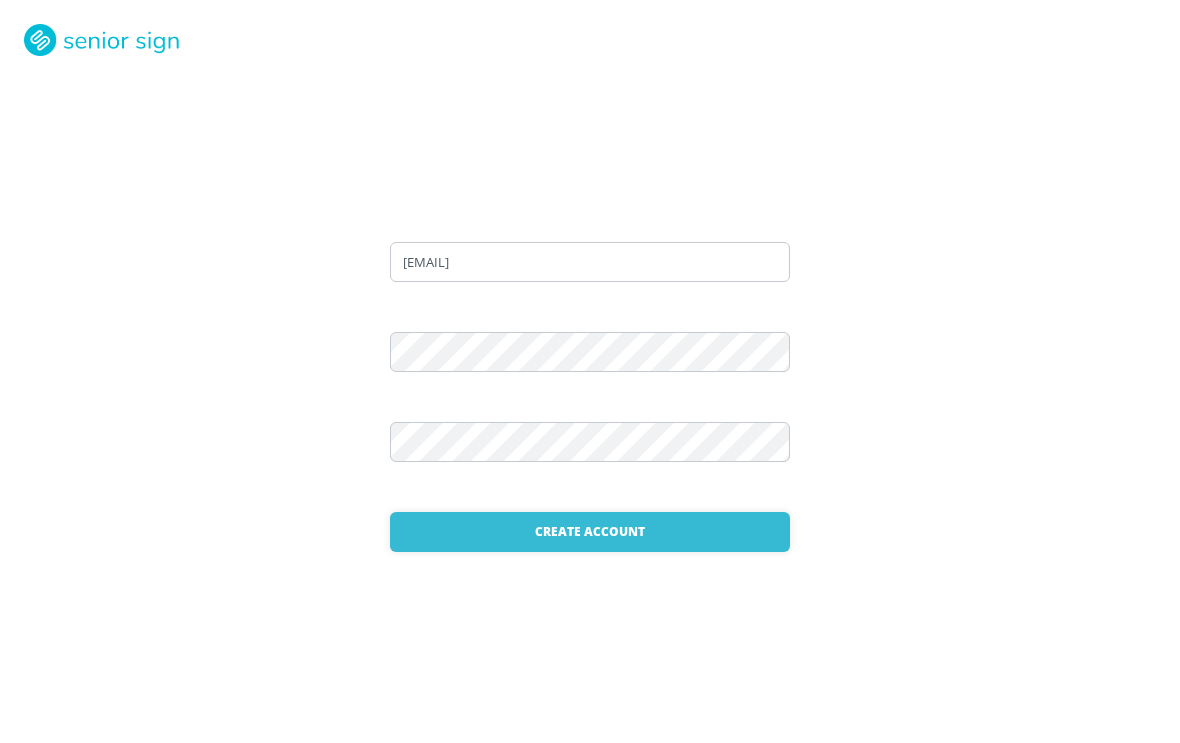 click on "Create Account" at bounding box center (590, 532) 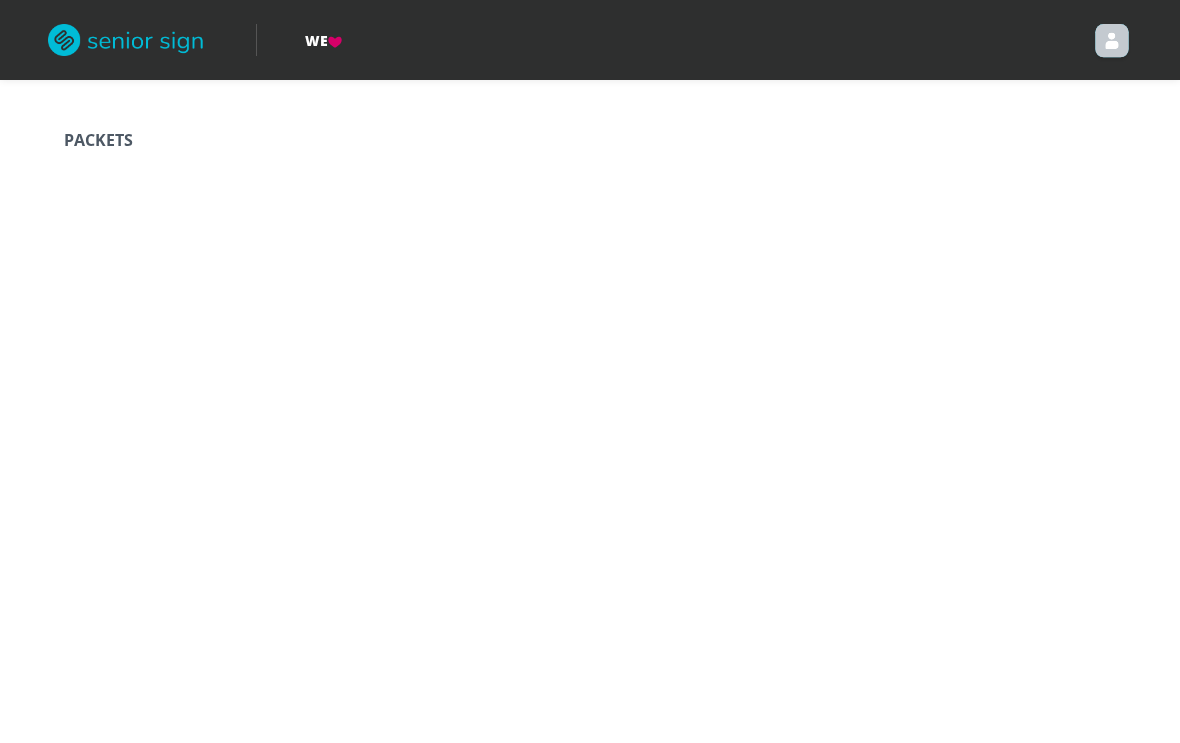 scroll, scrollTop: 0, scrollLeft: 0, axis: both 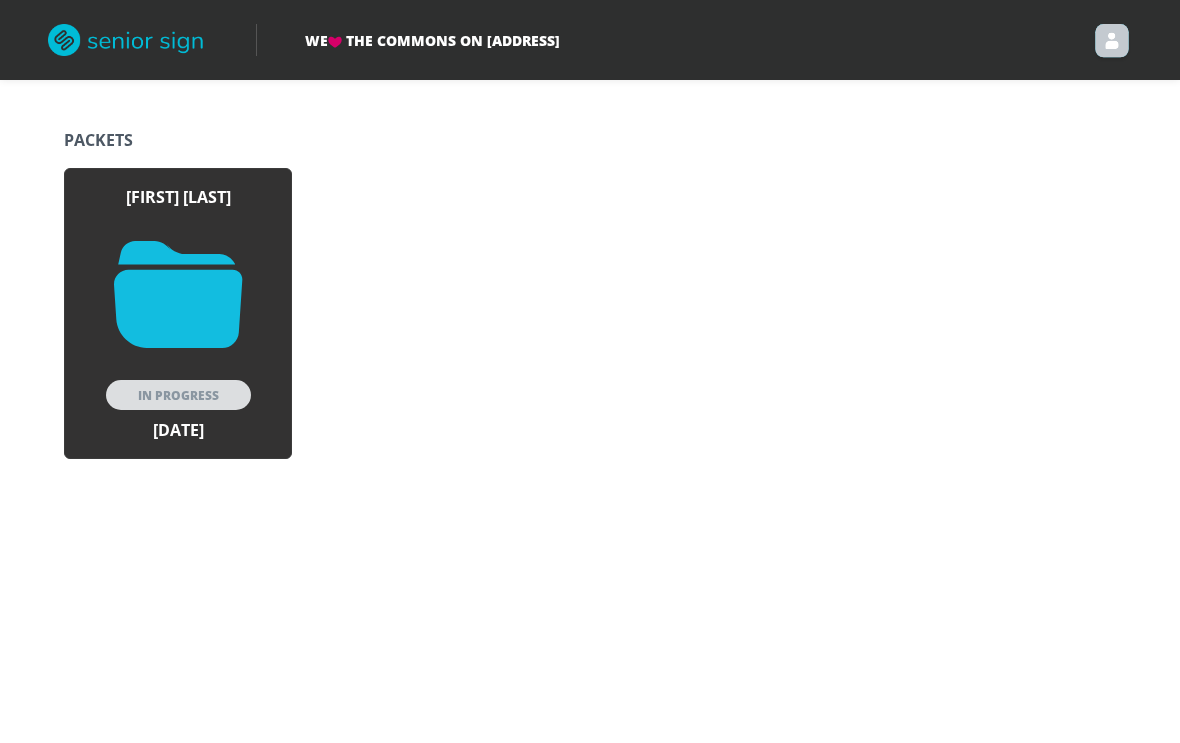 click at bounding box center (178, 294) 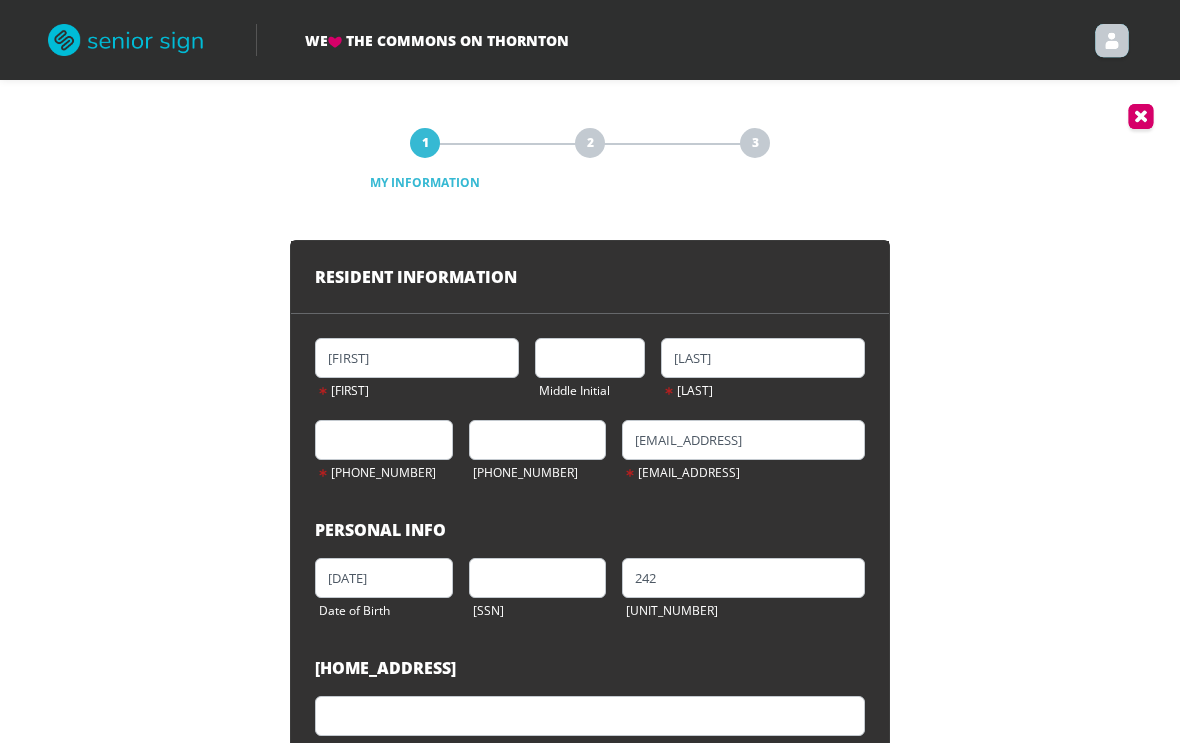 scroll, scrollTop: 0, scrollLeft: 0, axis: both 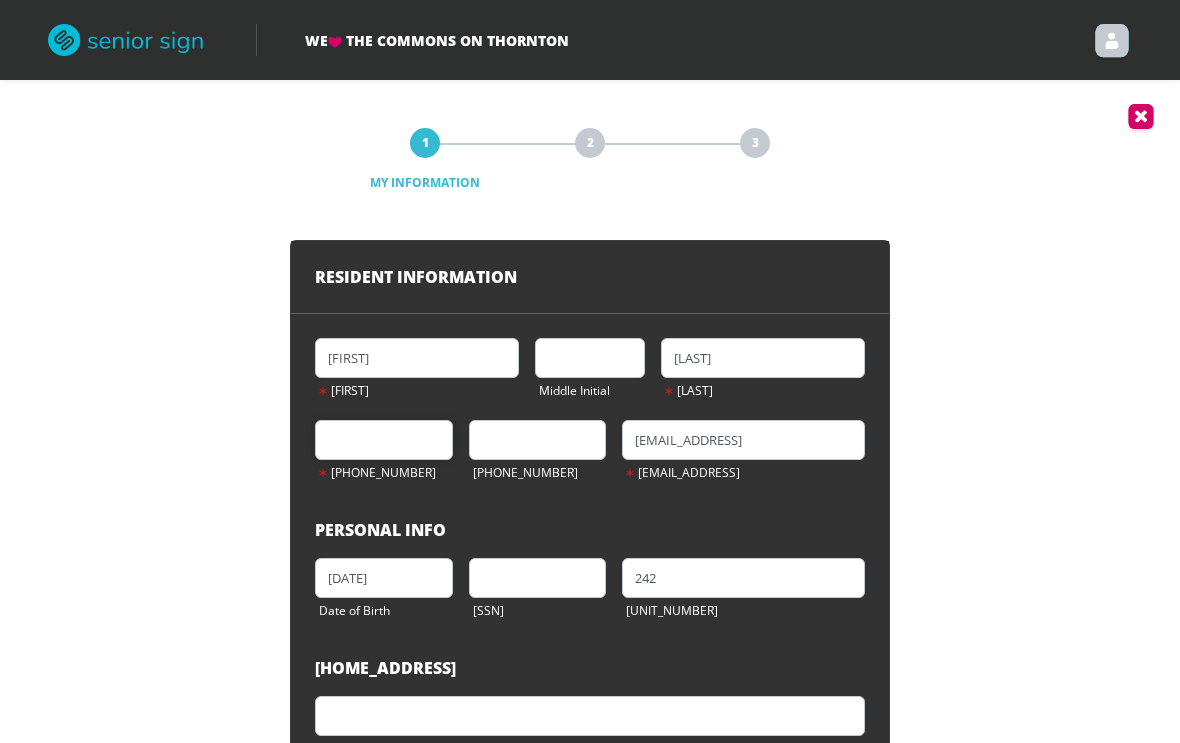 click at bounding box center (384, 440) 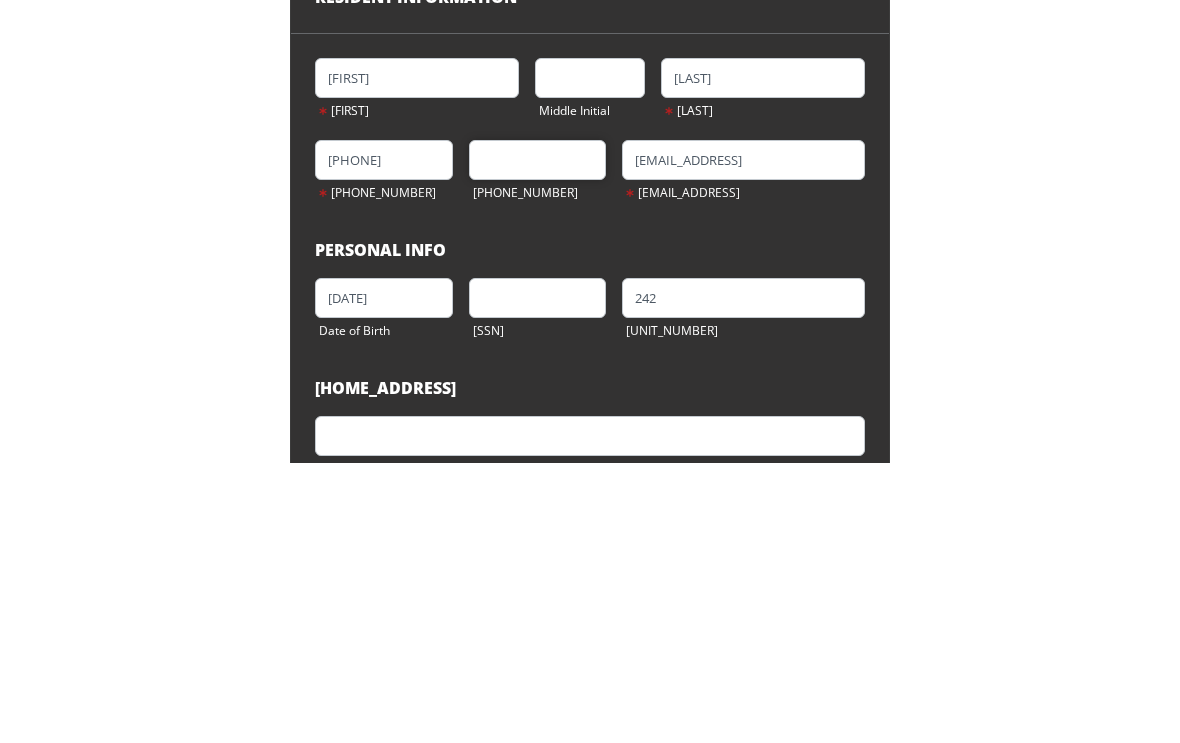 click at bounding box center (538, 440) 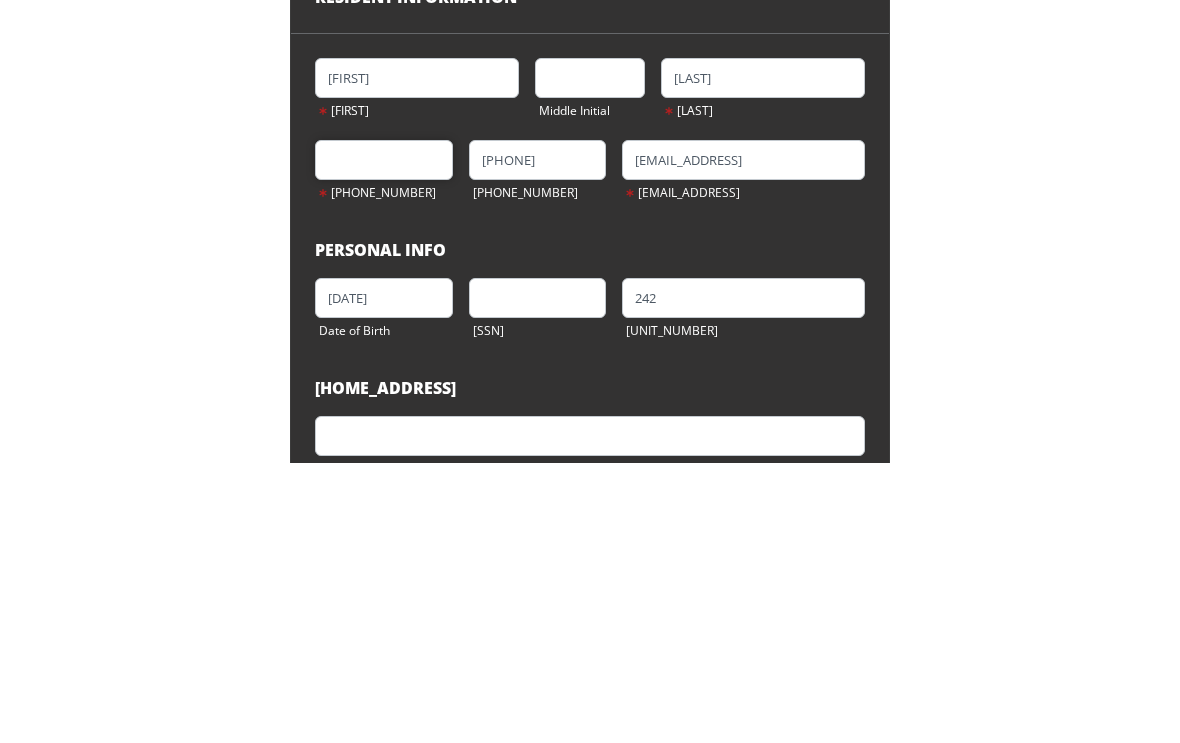 click at bounding box center [384, 440] 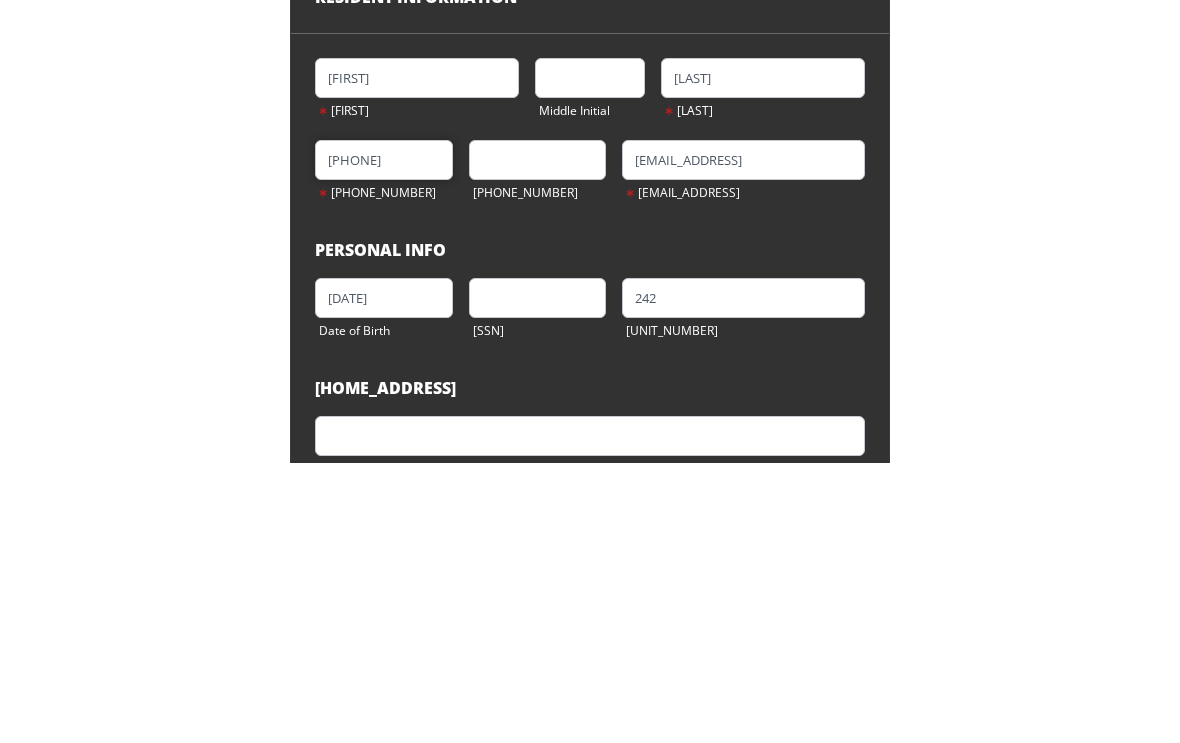 type on "[PHONE]" 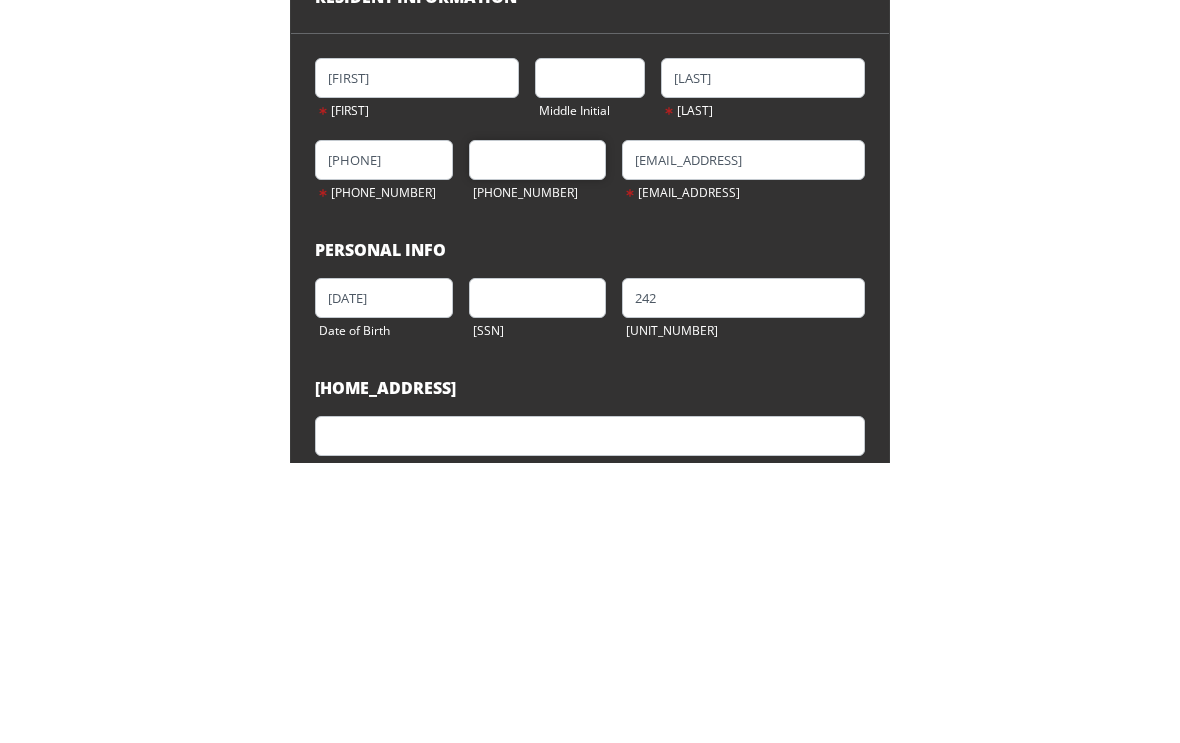 click at bounding box center [538, 440] 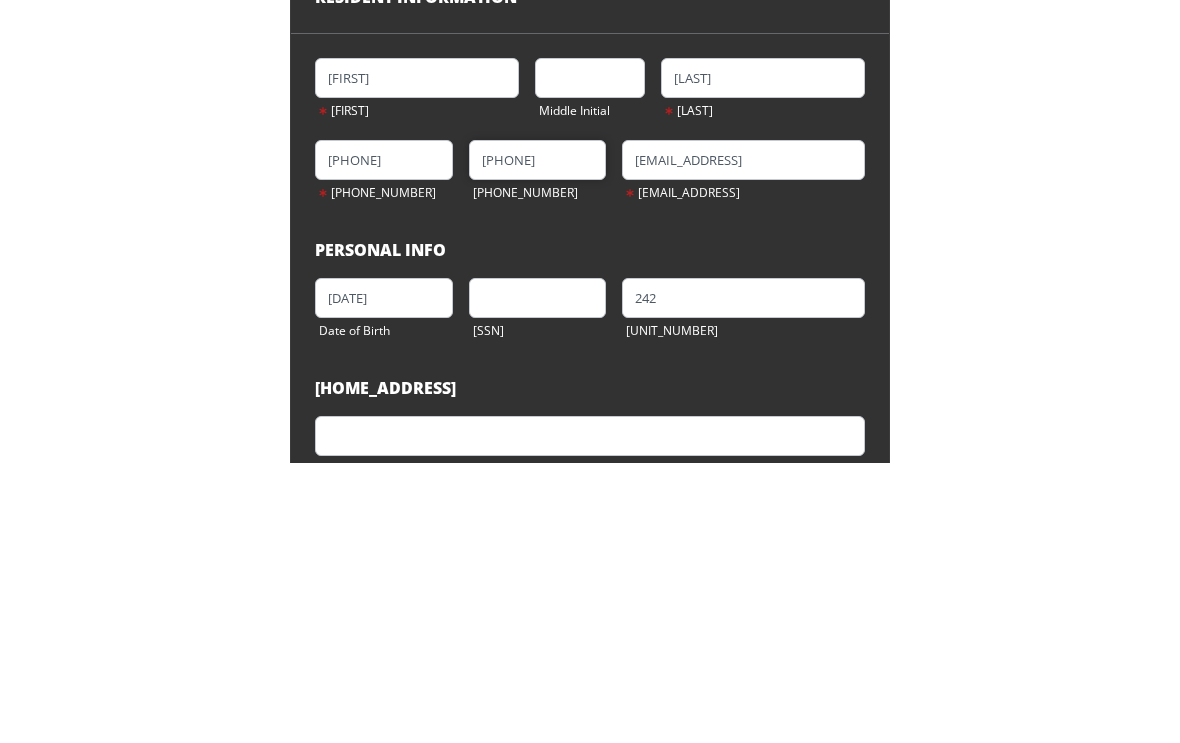 type on "[PHONE]" 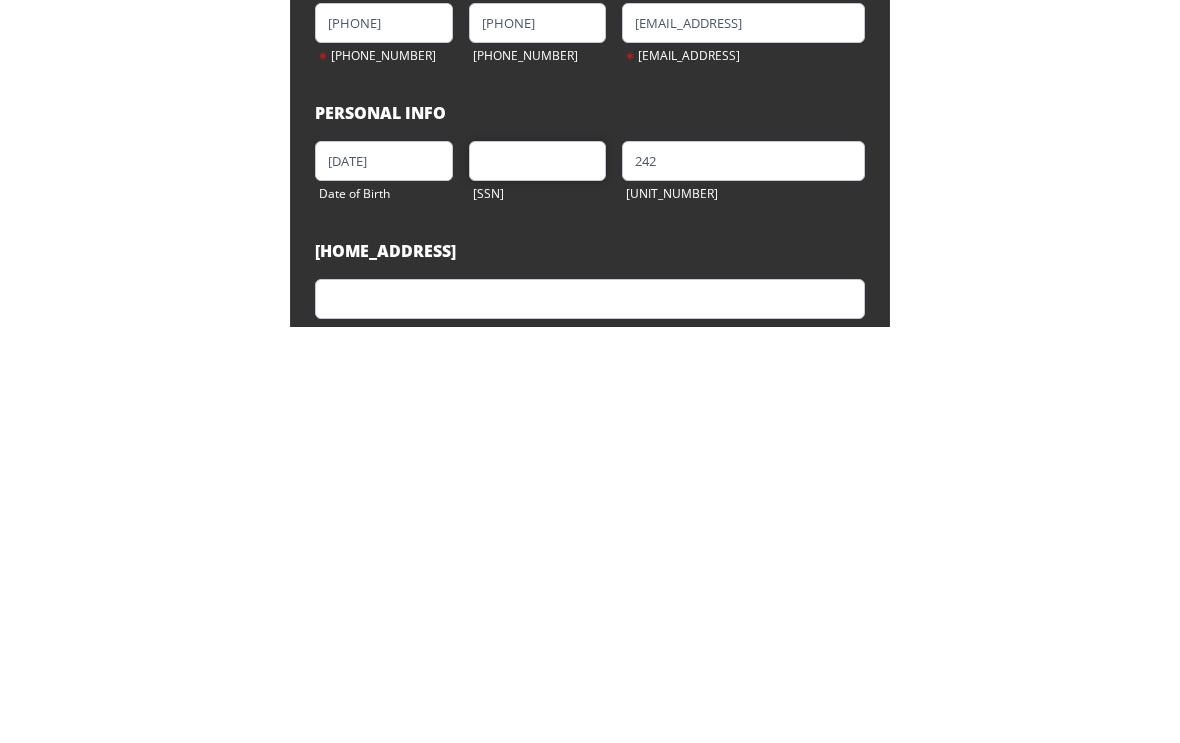 click at bounding box center [538, 578] 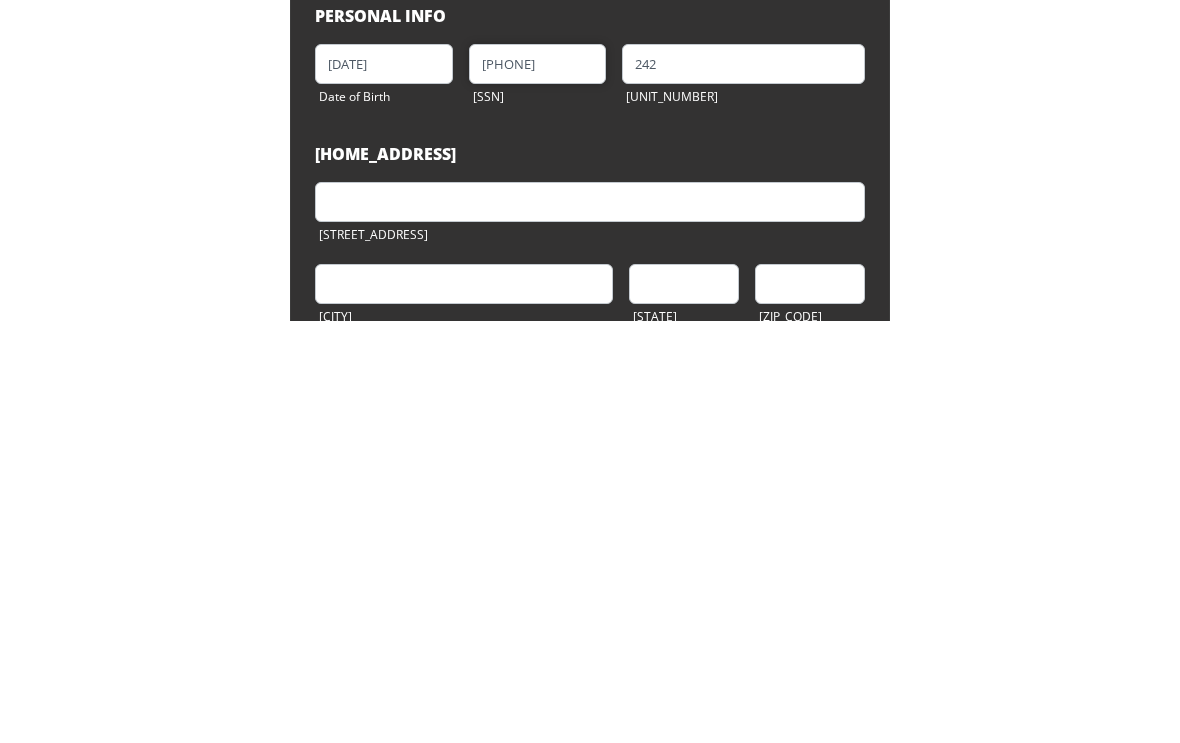 scroll, scrollTop: 106, scrollLeft: 0, axis: vertical 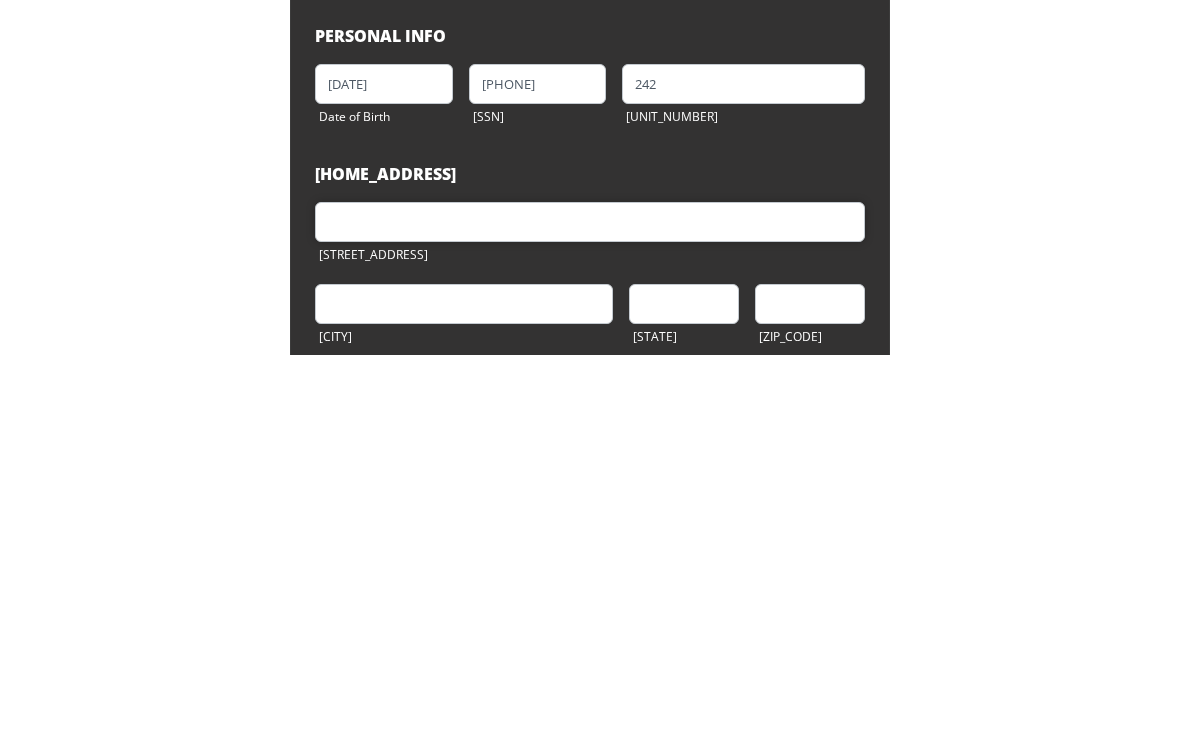 click at bounding box center (590, 610) 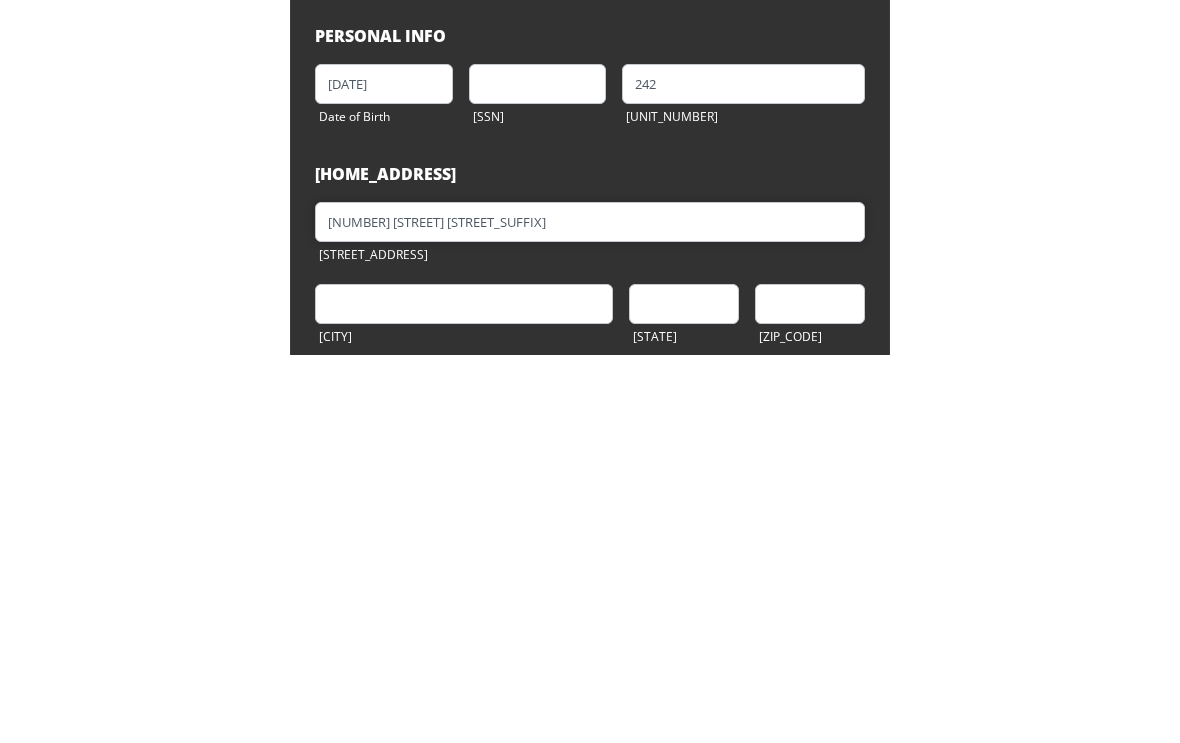 type on "[NUMBER] [STREET] [STREET_SUFFIX]" 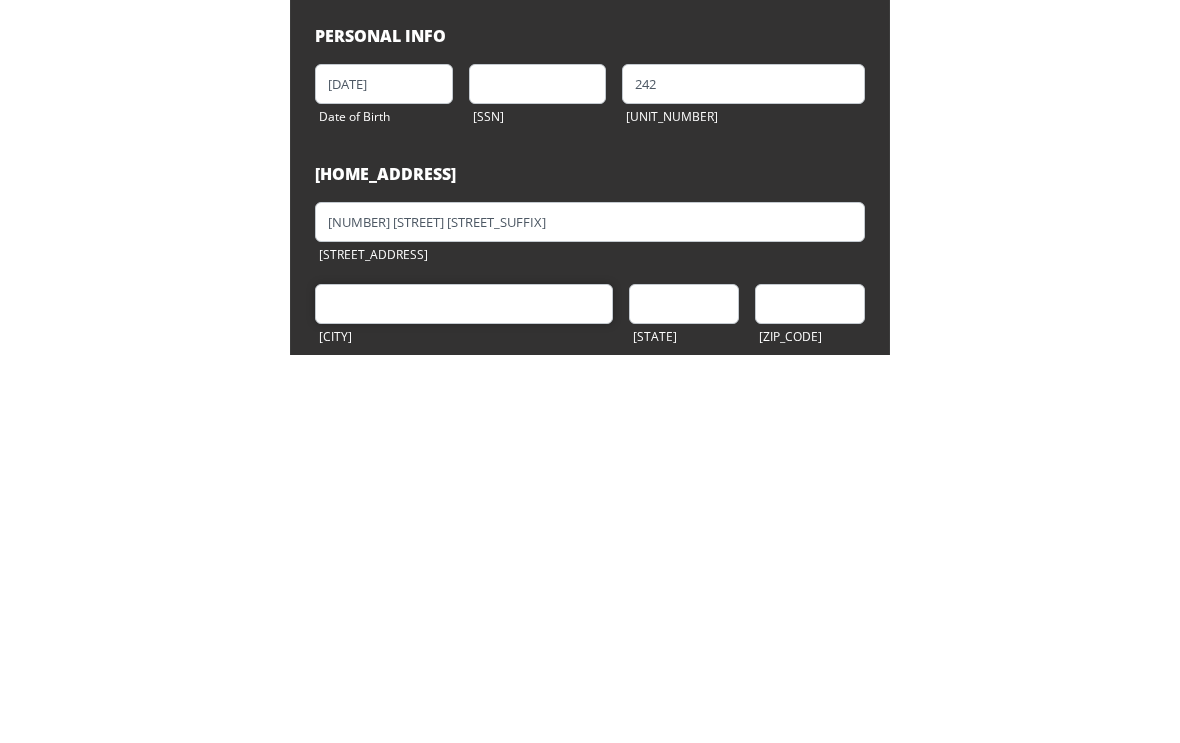 click at bounding box center [464, 692] 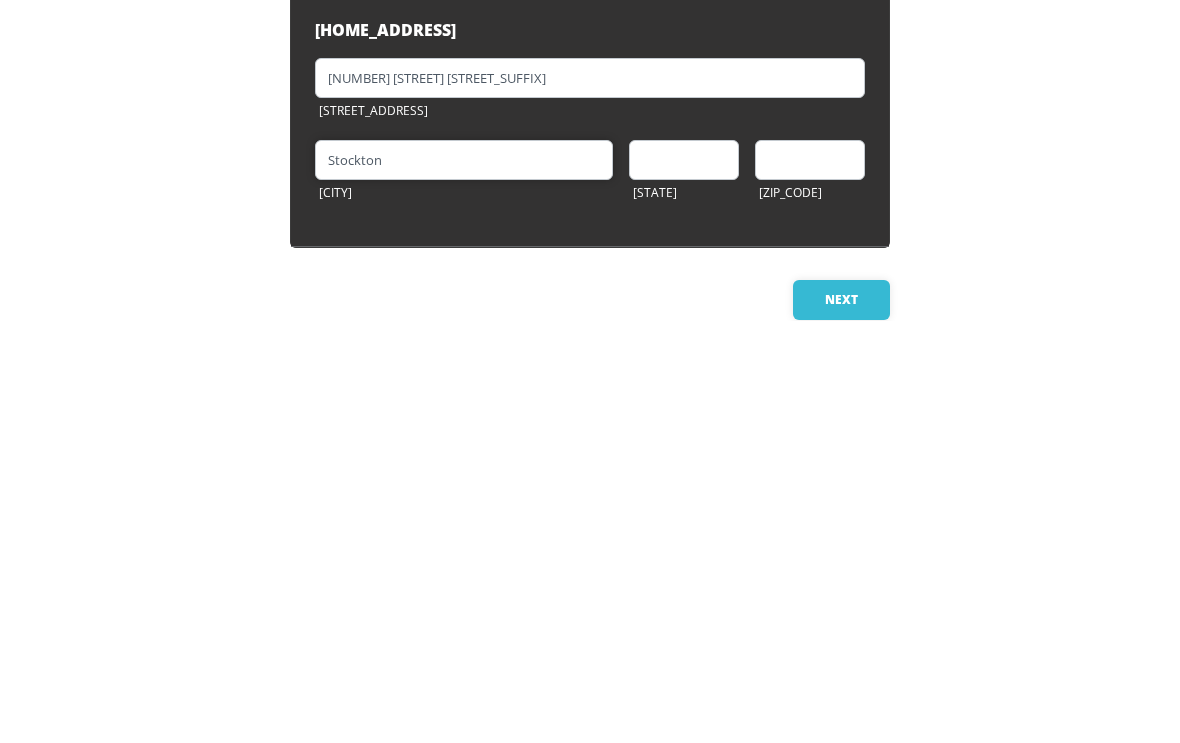 type on "Stockton" 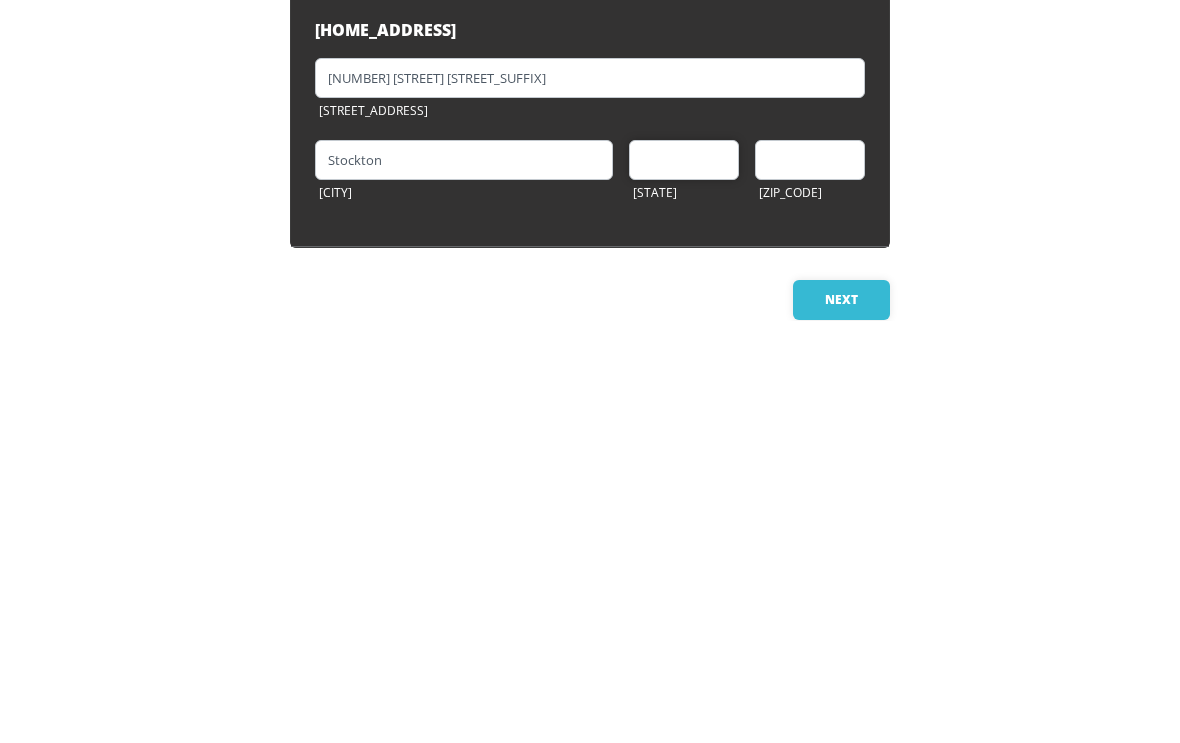 click at bounding box center [684, 583] 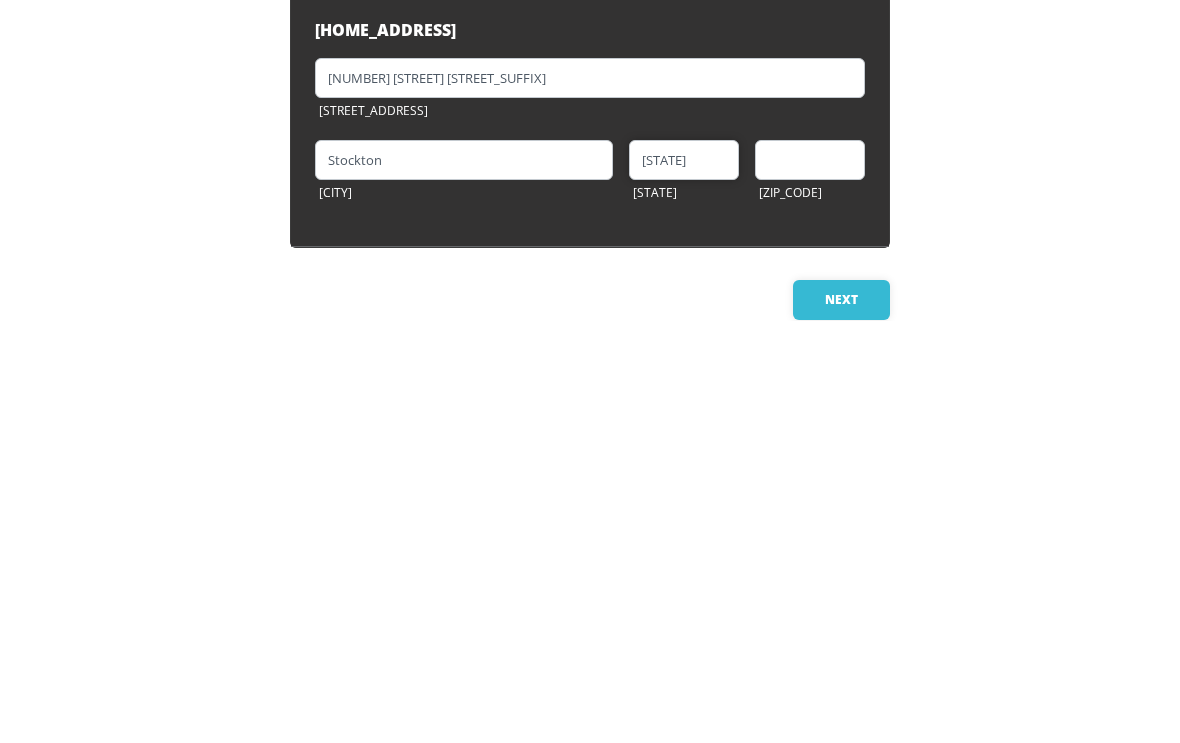 type on "[STATE]" 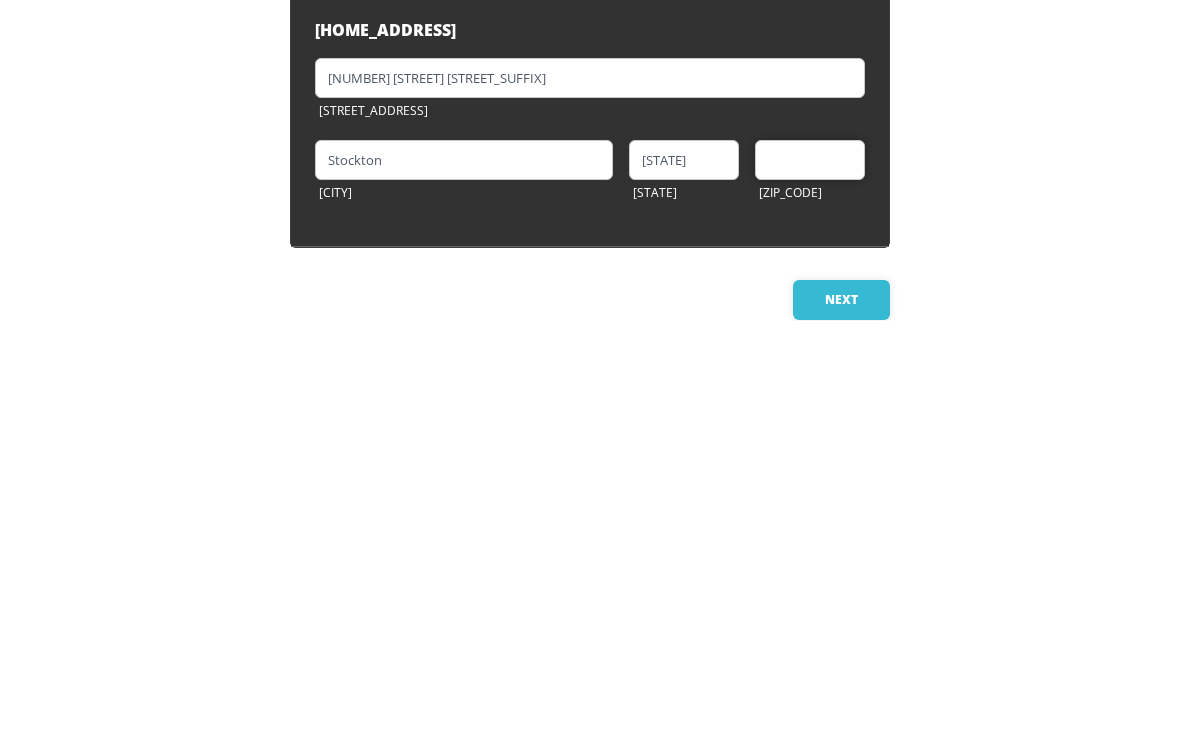 click at bounding box center [810, 583] 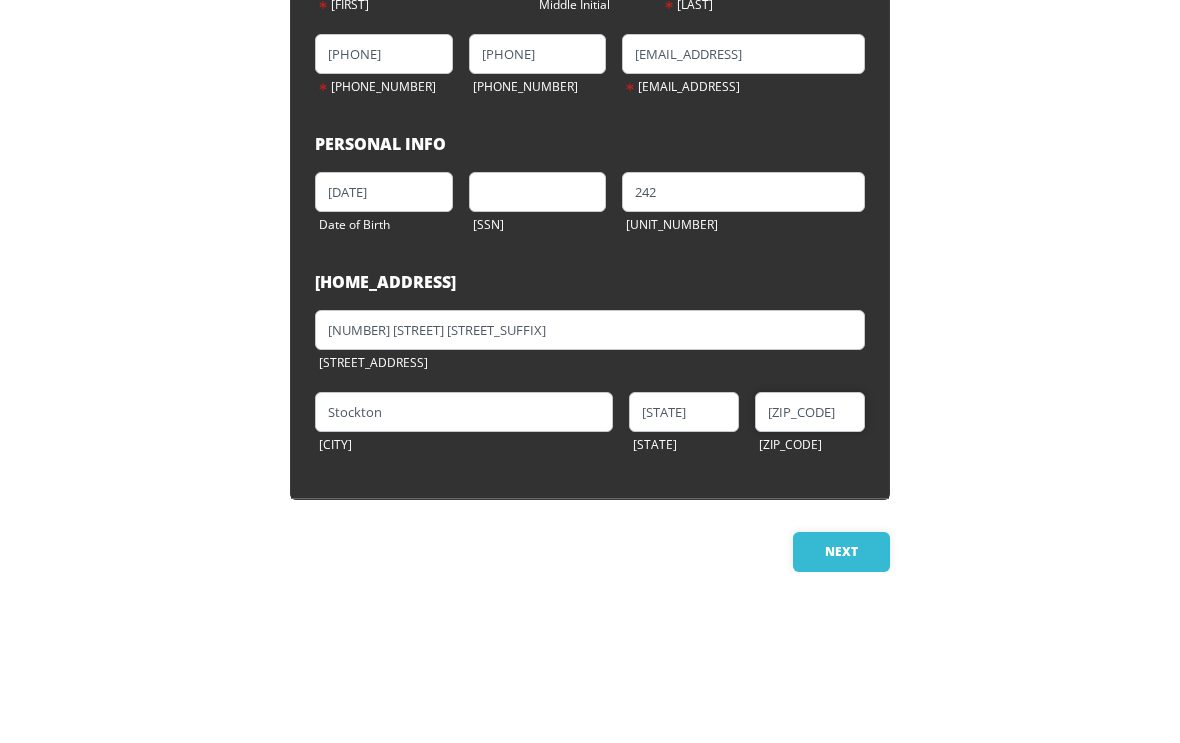 type on "[ZIP_CODE]" 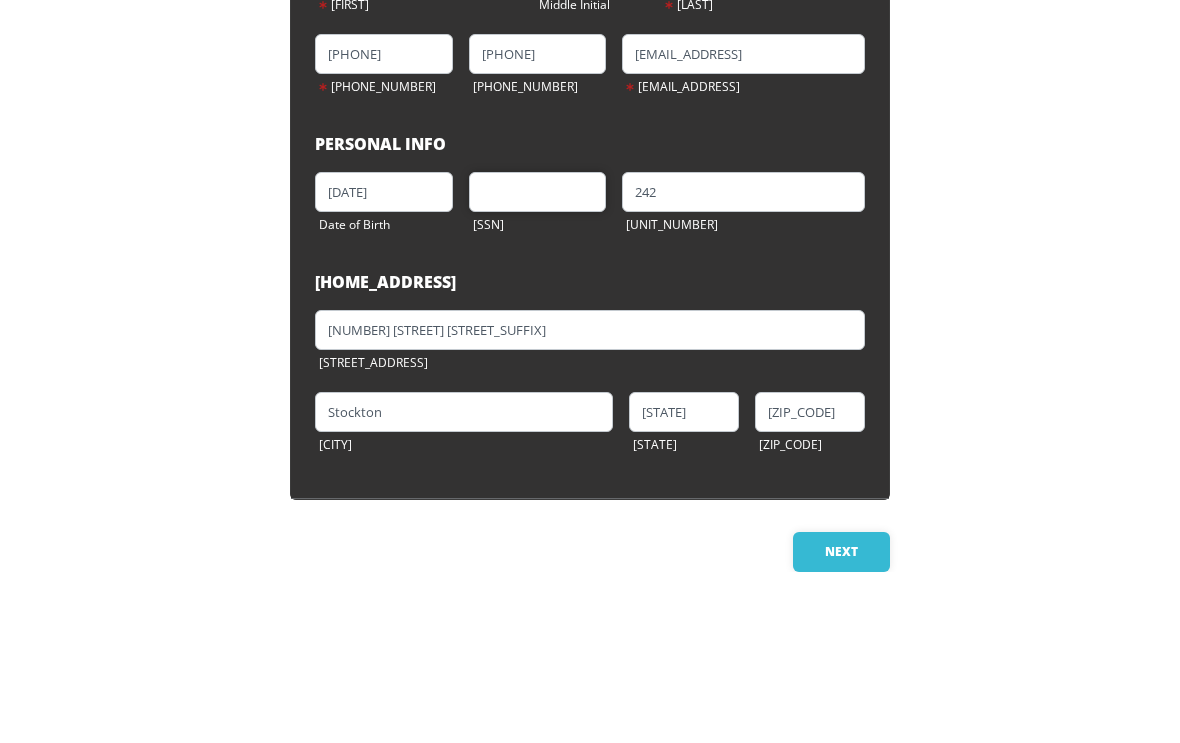 click at bounding box center (538, 363) 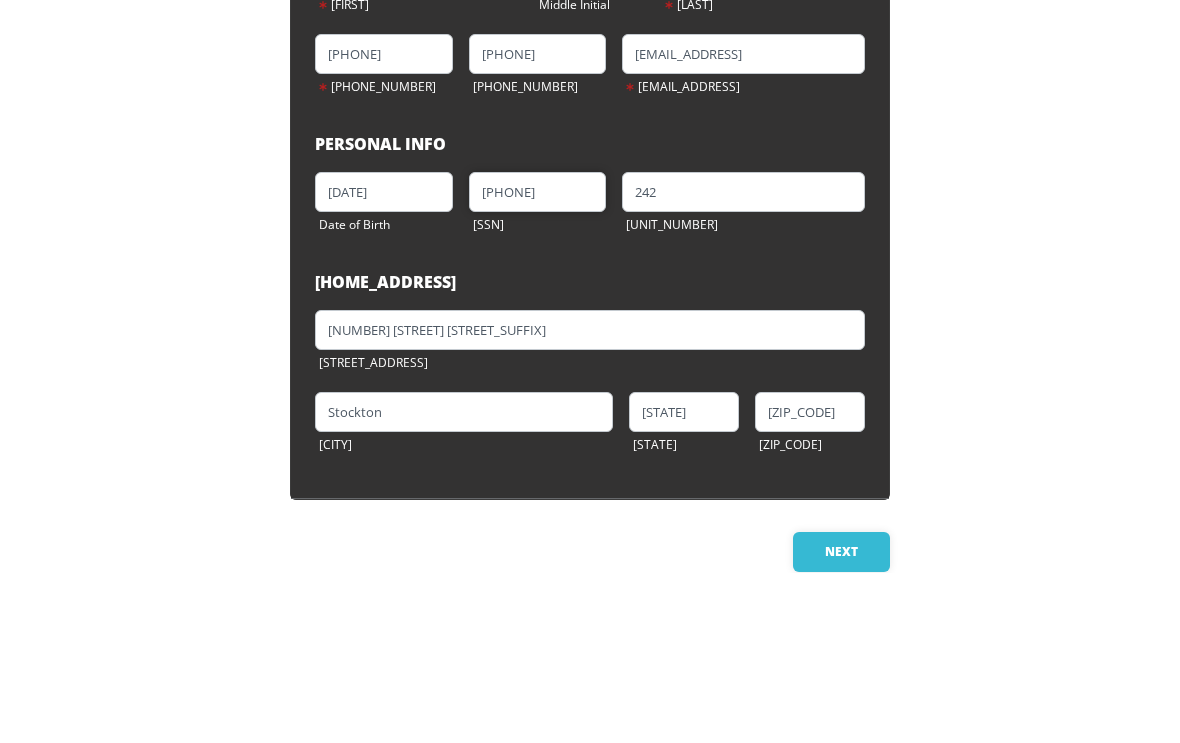 type on "[PHONE]" 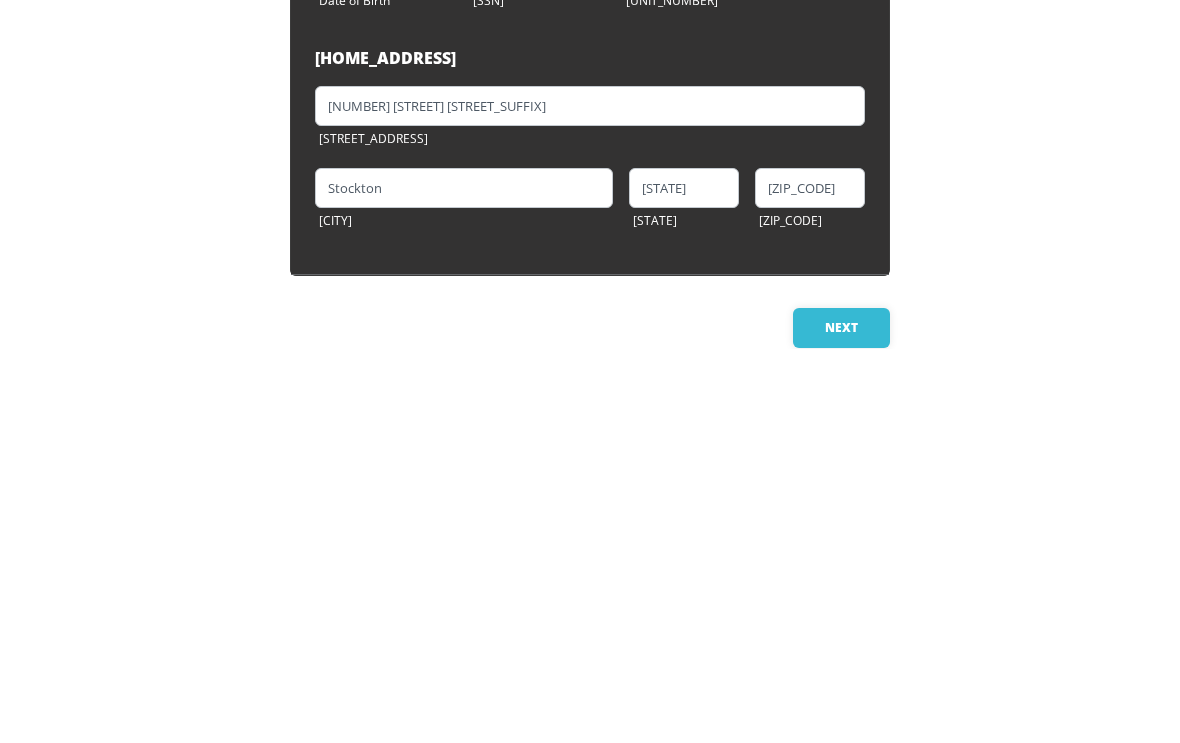 scroll, scrollTop: 262, scrollLeft: 0, axis: vertical 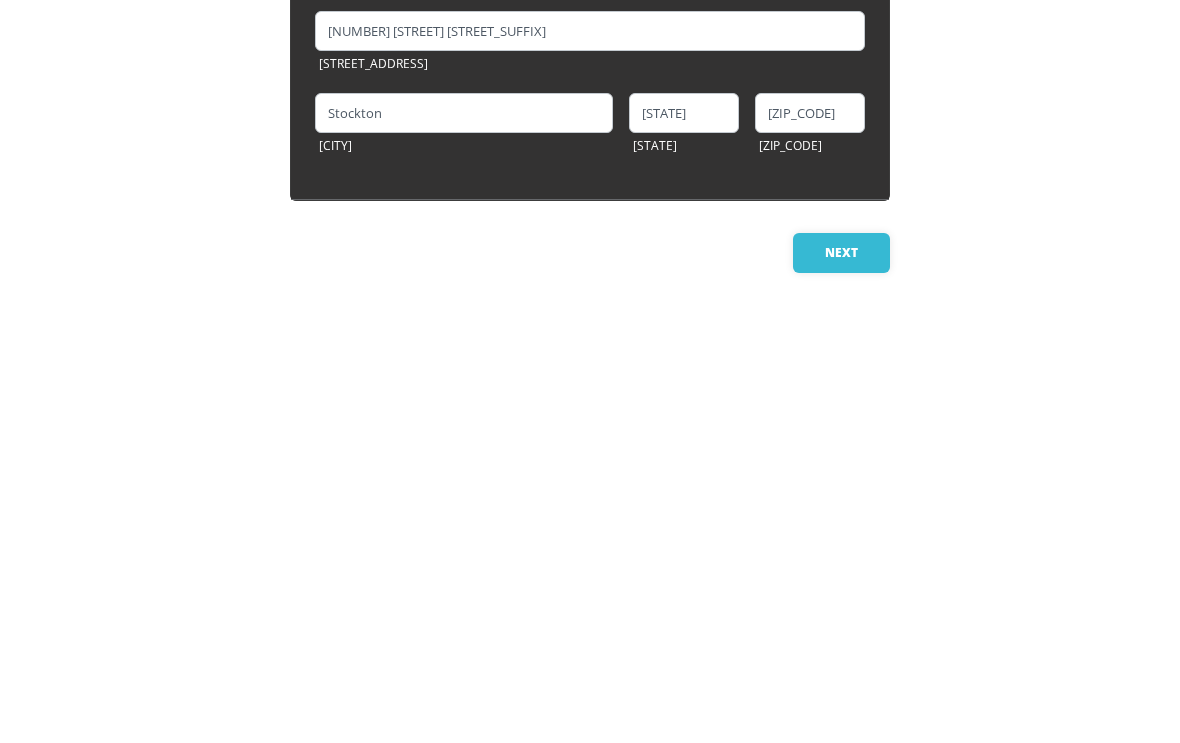 click on "Next" at bounding box center (841, 676) 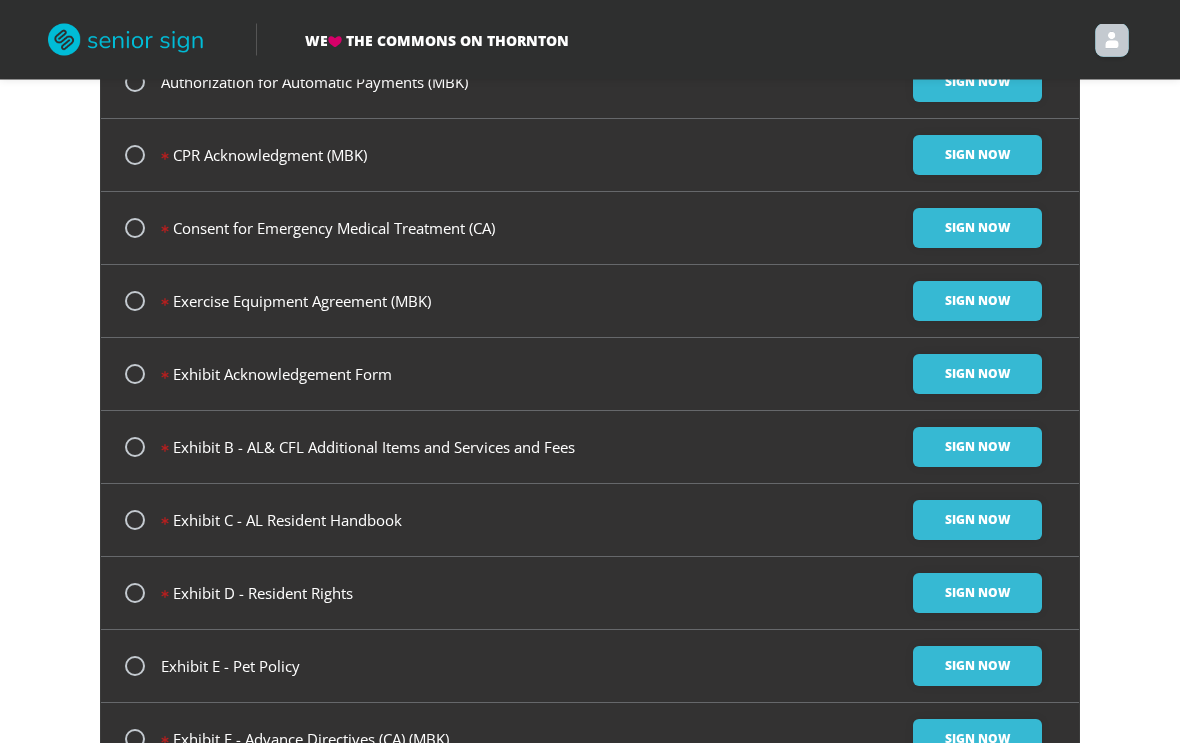 scroll, scrollTop: 0, scrollLeft: 0, axis: both 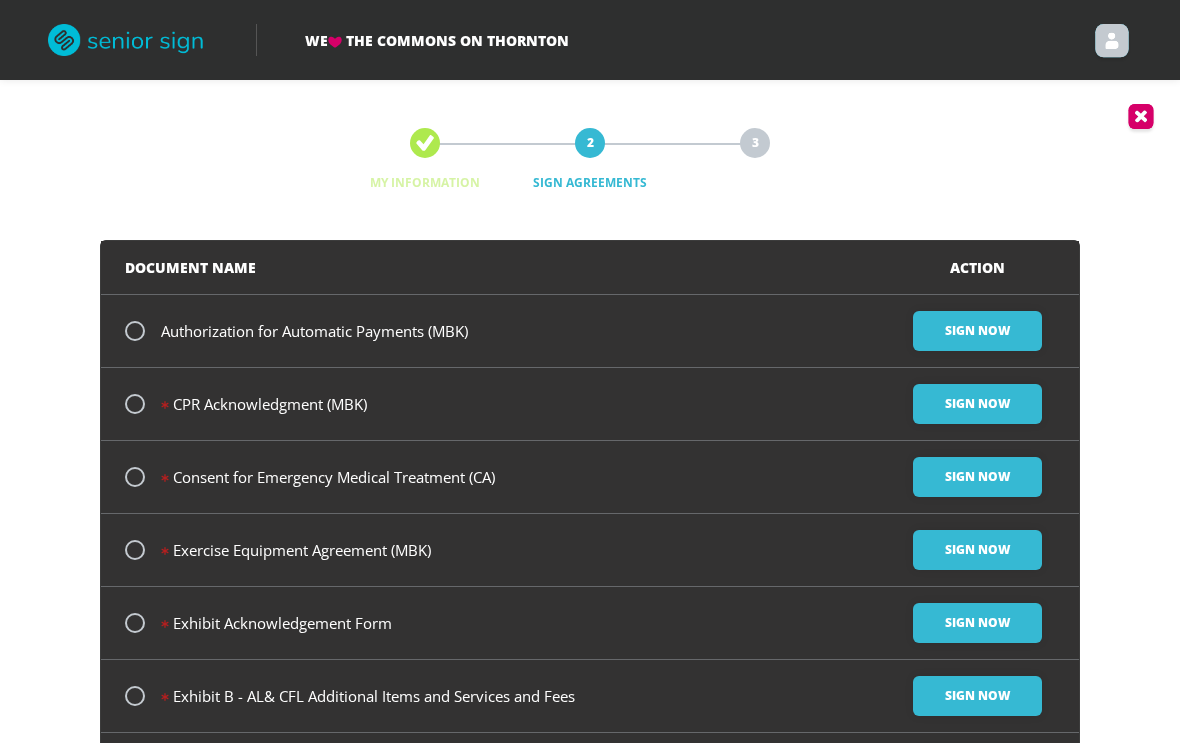 click on "CPR Acknowledgment (MBK)" at bounding box center [314, 331] 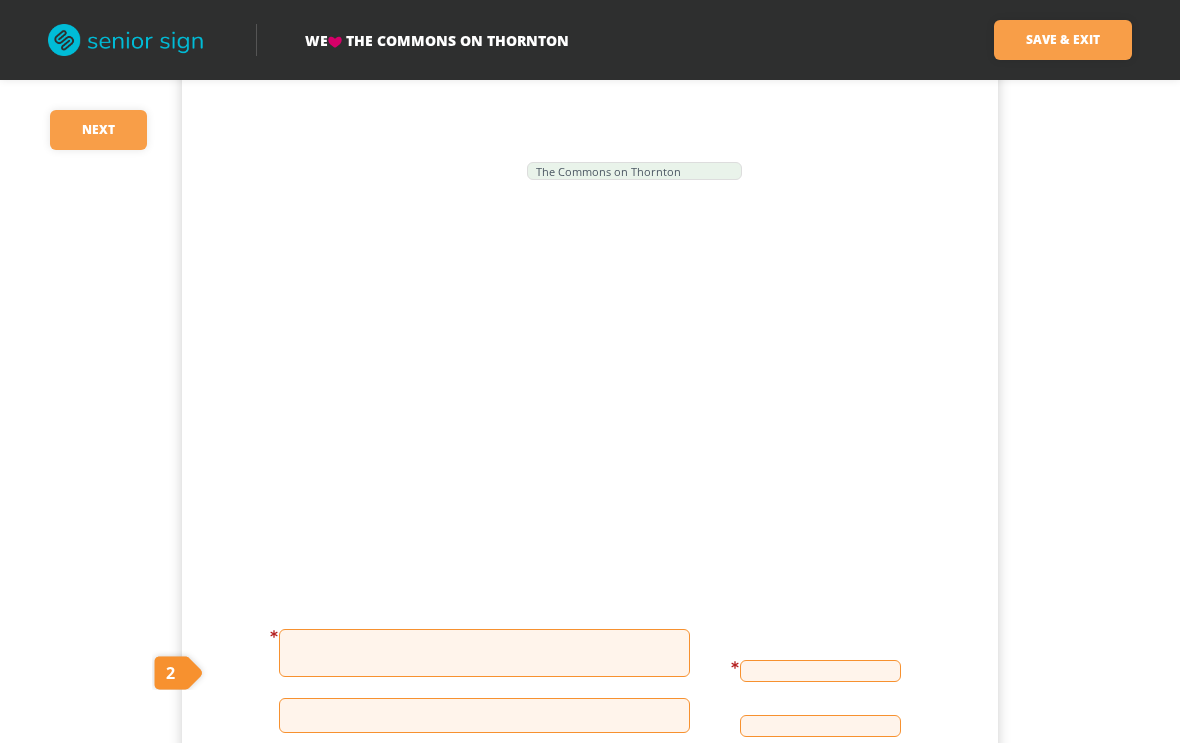 scroll, scrollTop: 0, scrollLeft: 0, axis: both 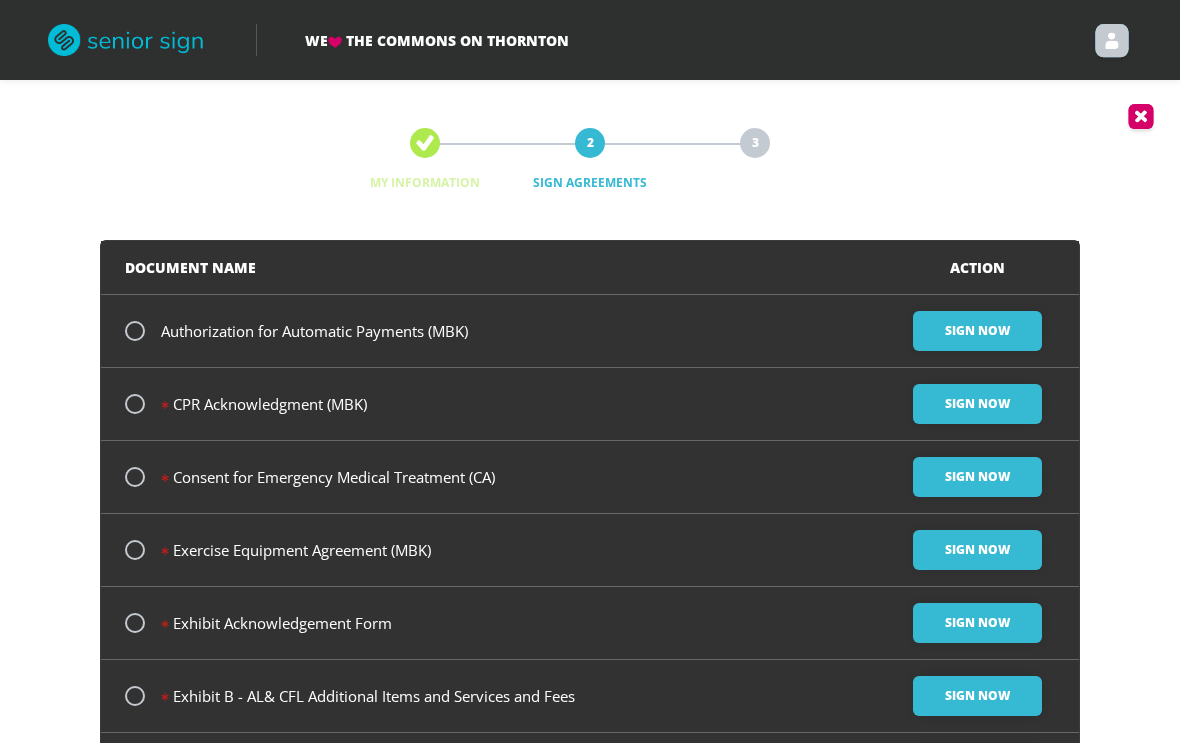 click on "Sign Now" at bounding box center (977, 331) 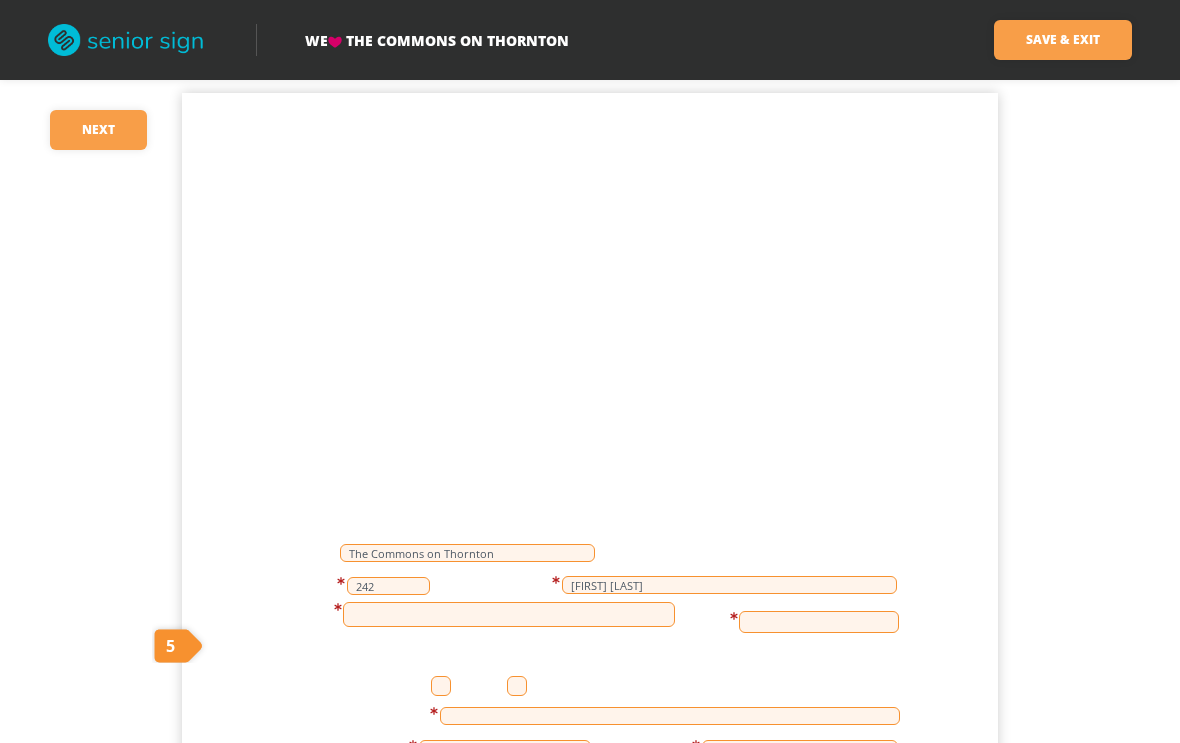 scroll, scrollTop: 0, scrollLeft: 0, axis: both 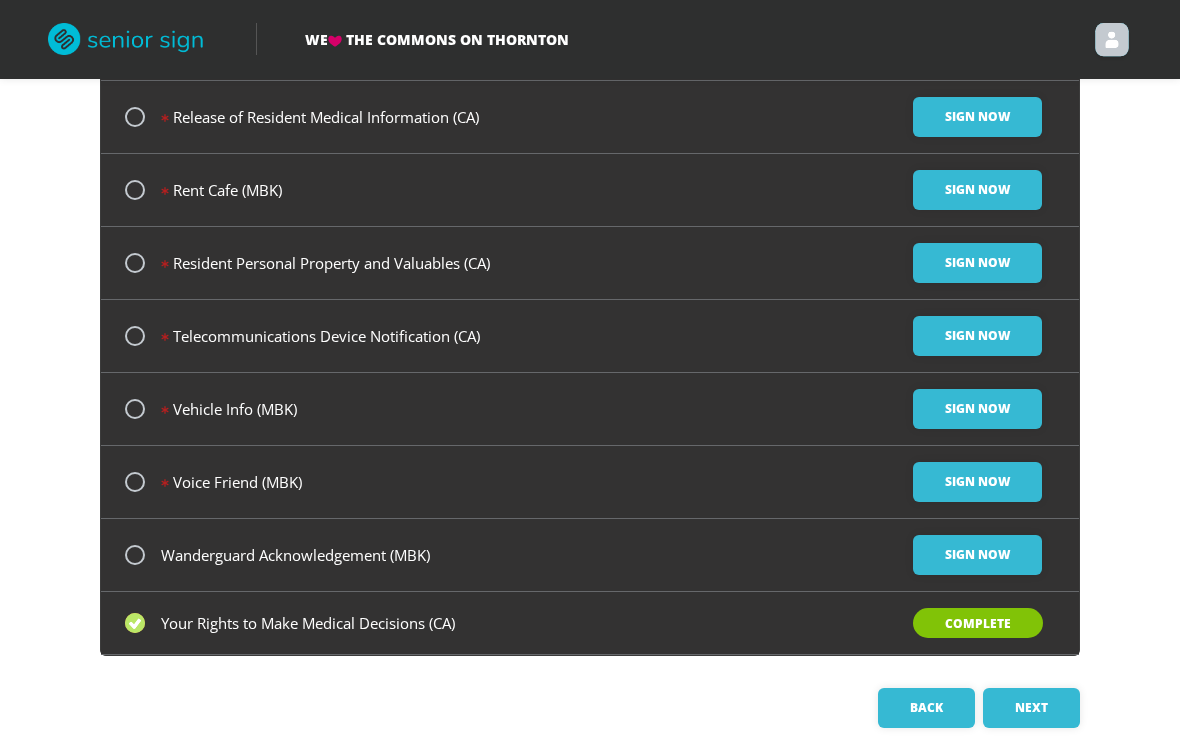 click on "Next" at bounding box center (1031, 709) 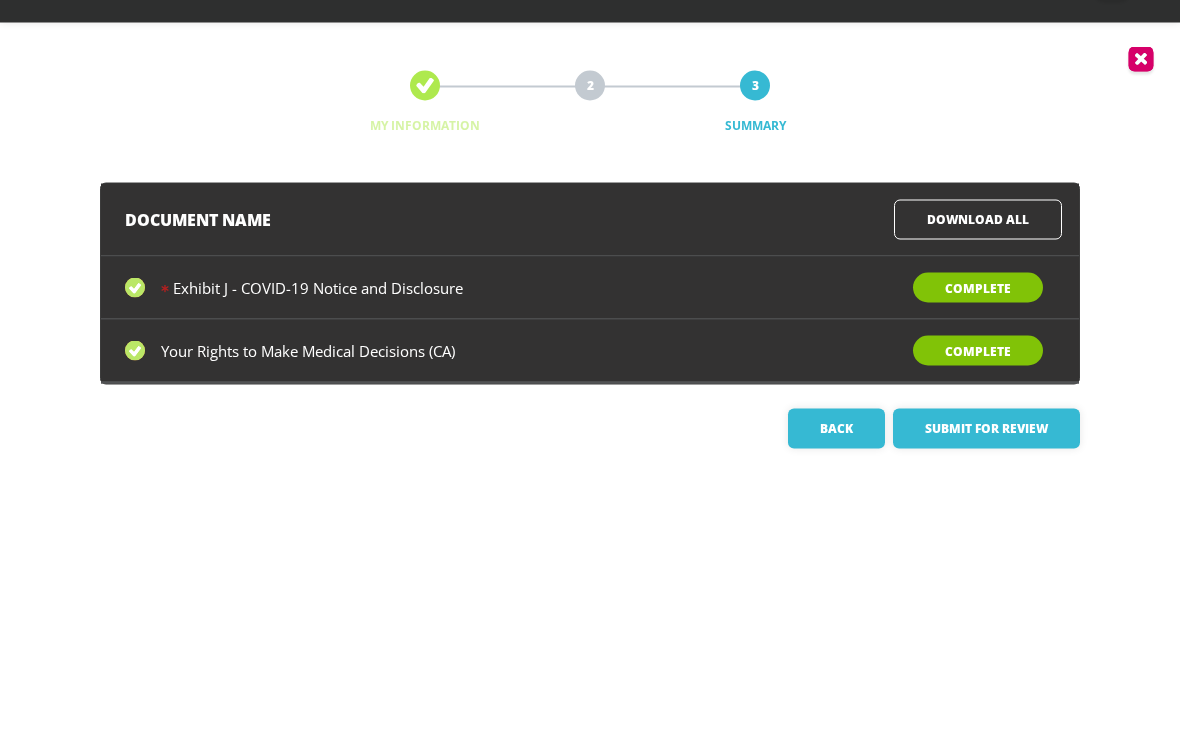 scroll, scrollTop: 0, scrollLeft: 0, axis: both 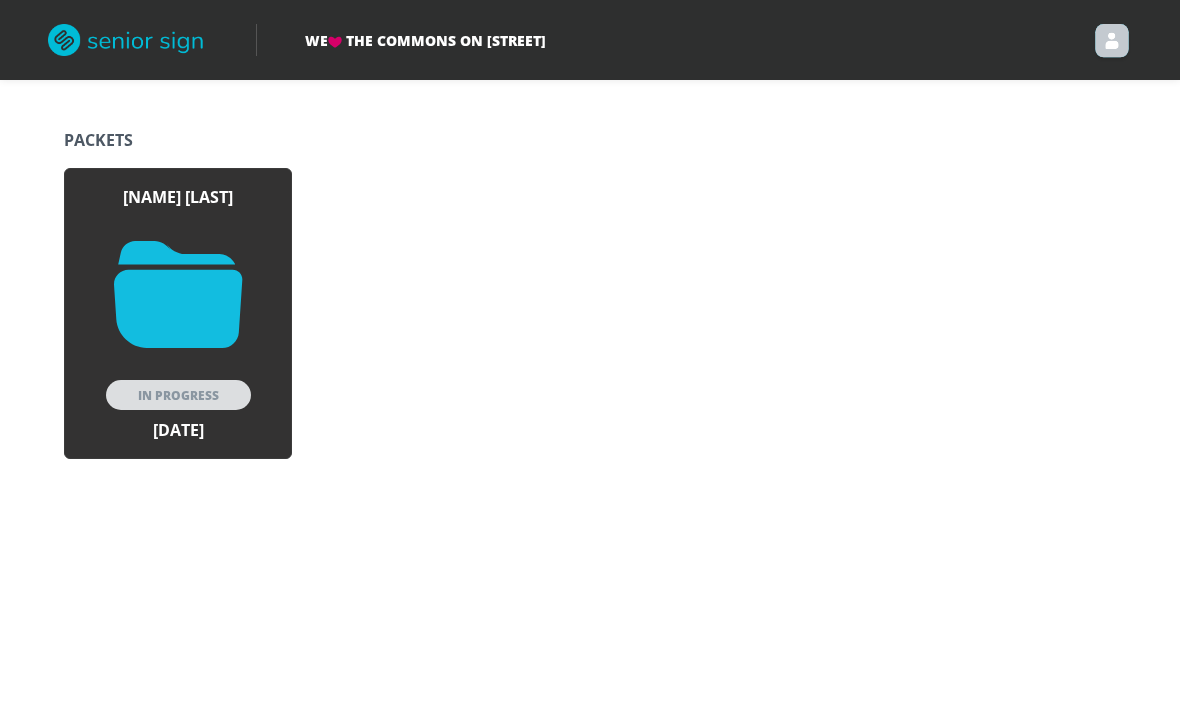click at bounding box center (178, 294) 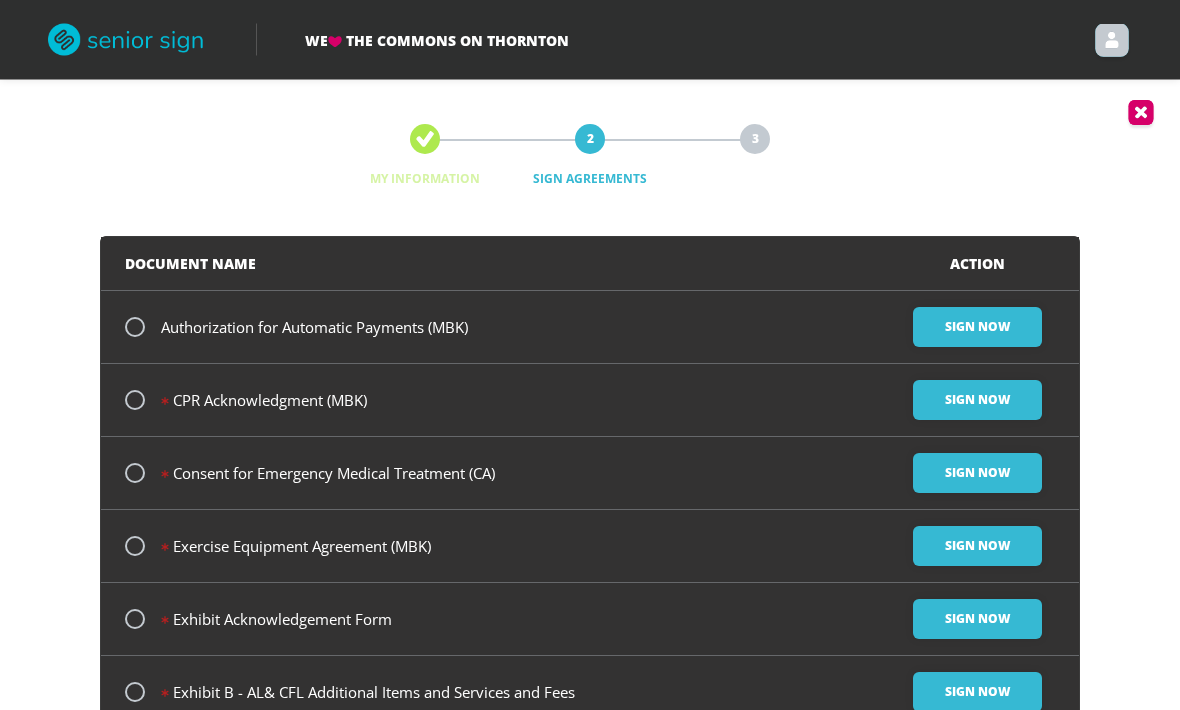 scroll, scrollTop: 0, scrollLeft: 0, axis: both 